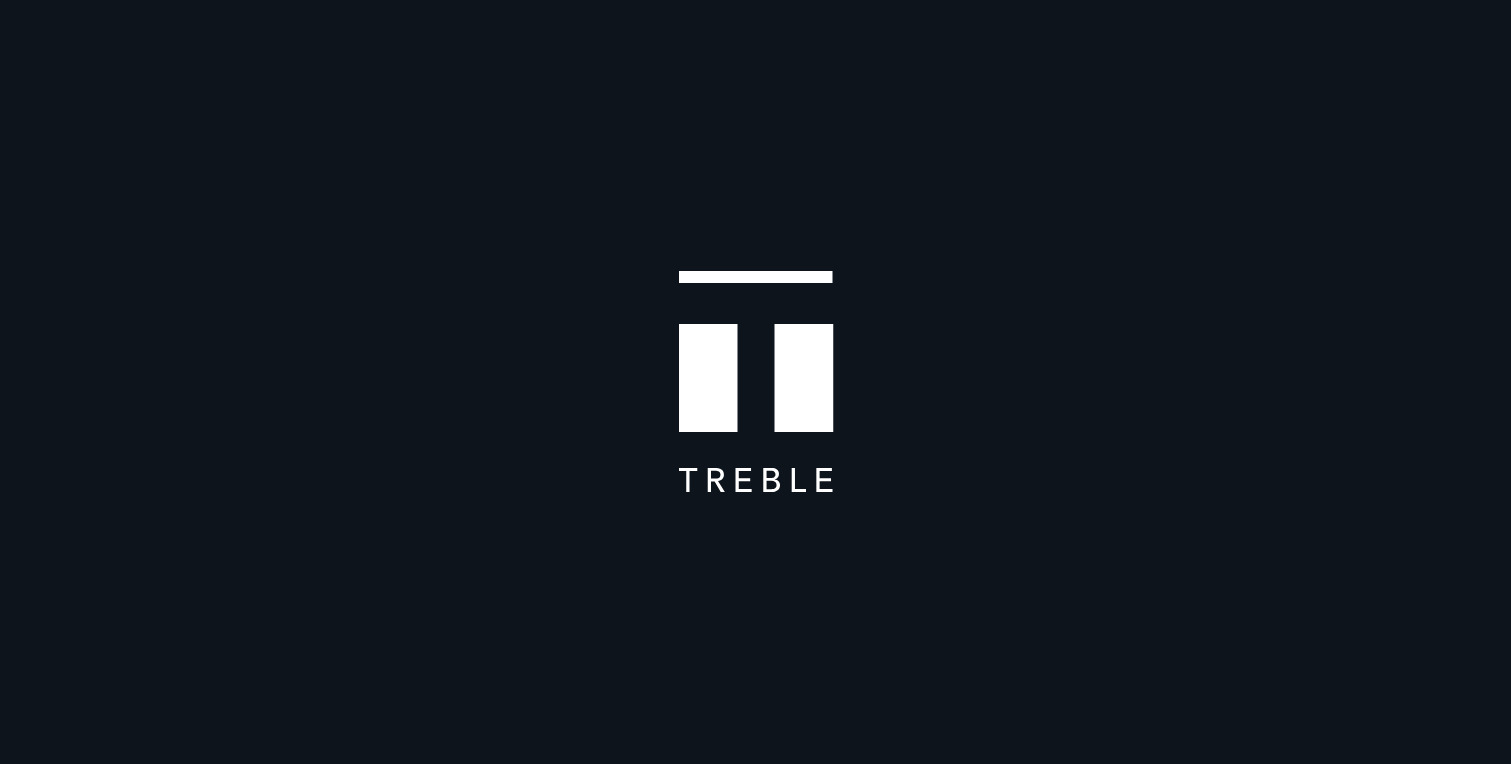 scroll, scrollTop: 0, scrollLeft: 0, axis: both 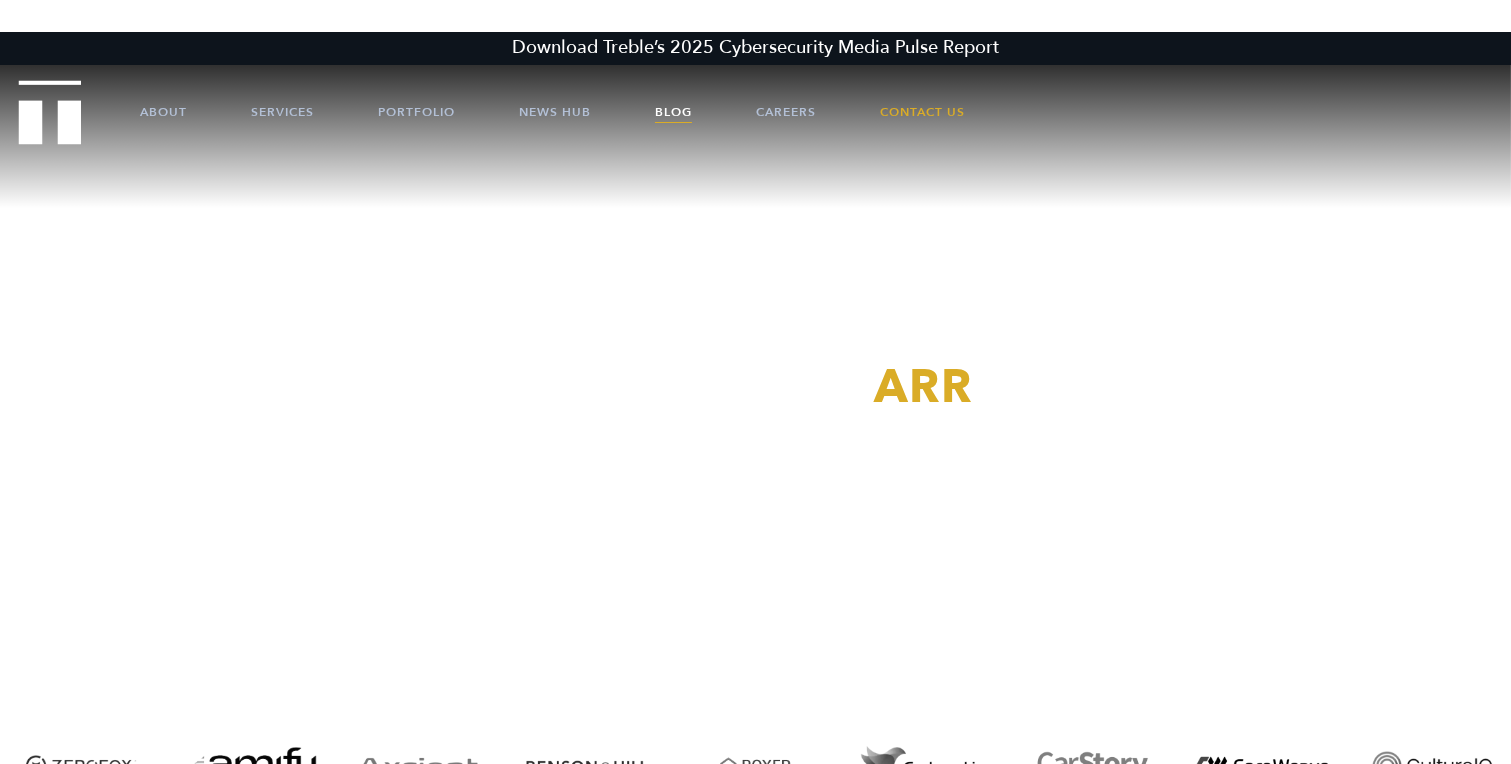 click on "Blog" at bounding box center [673, 112] 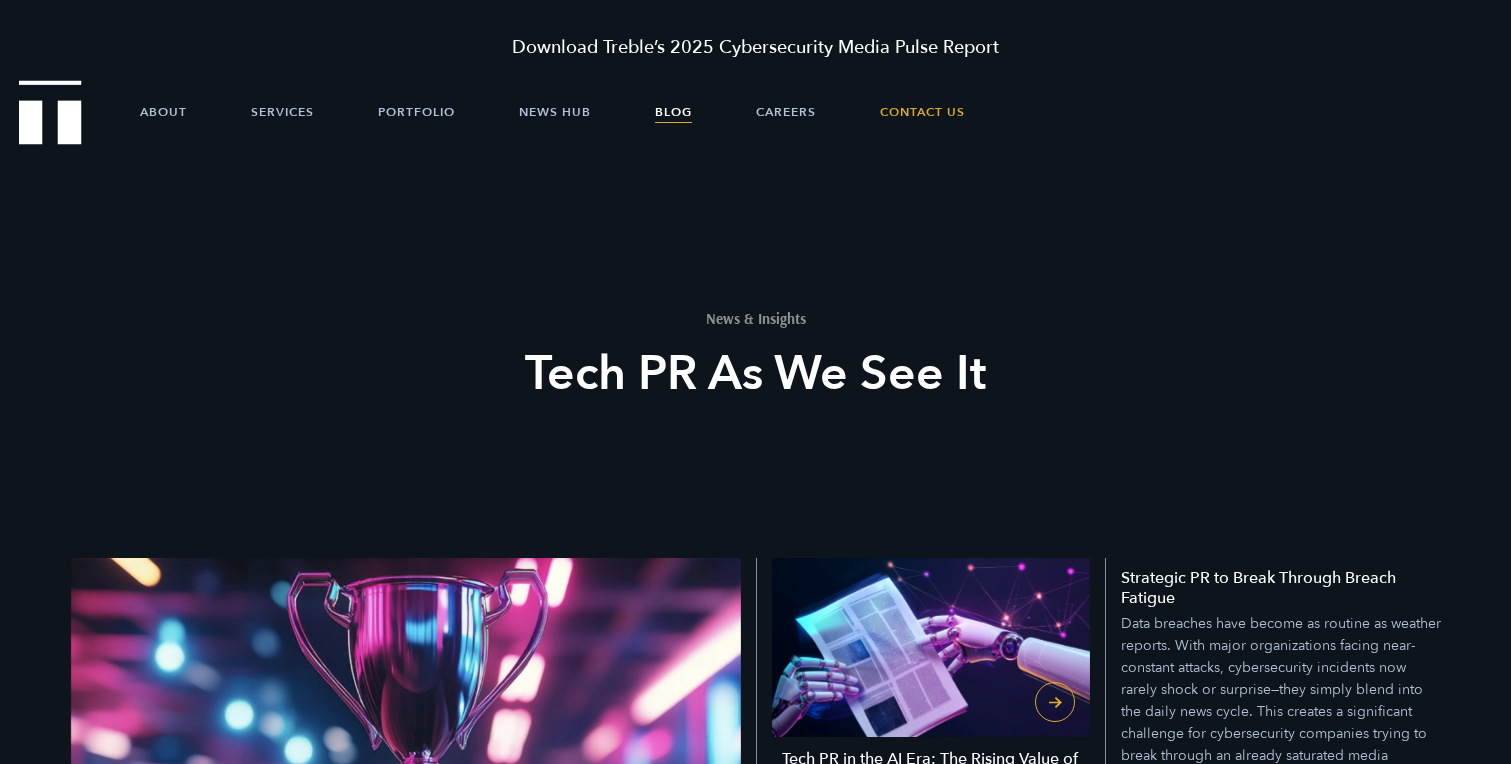 scroll, scrollTop: 0, scrollLeft: 0, axis: both 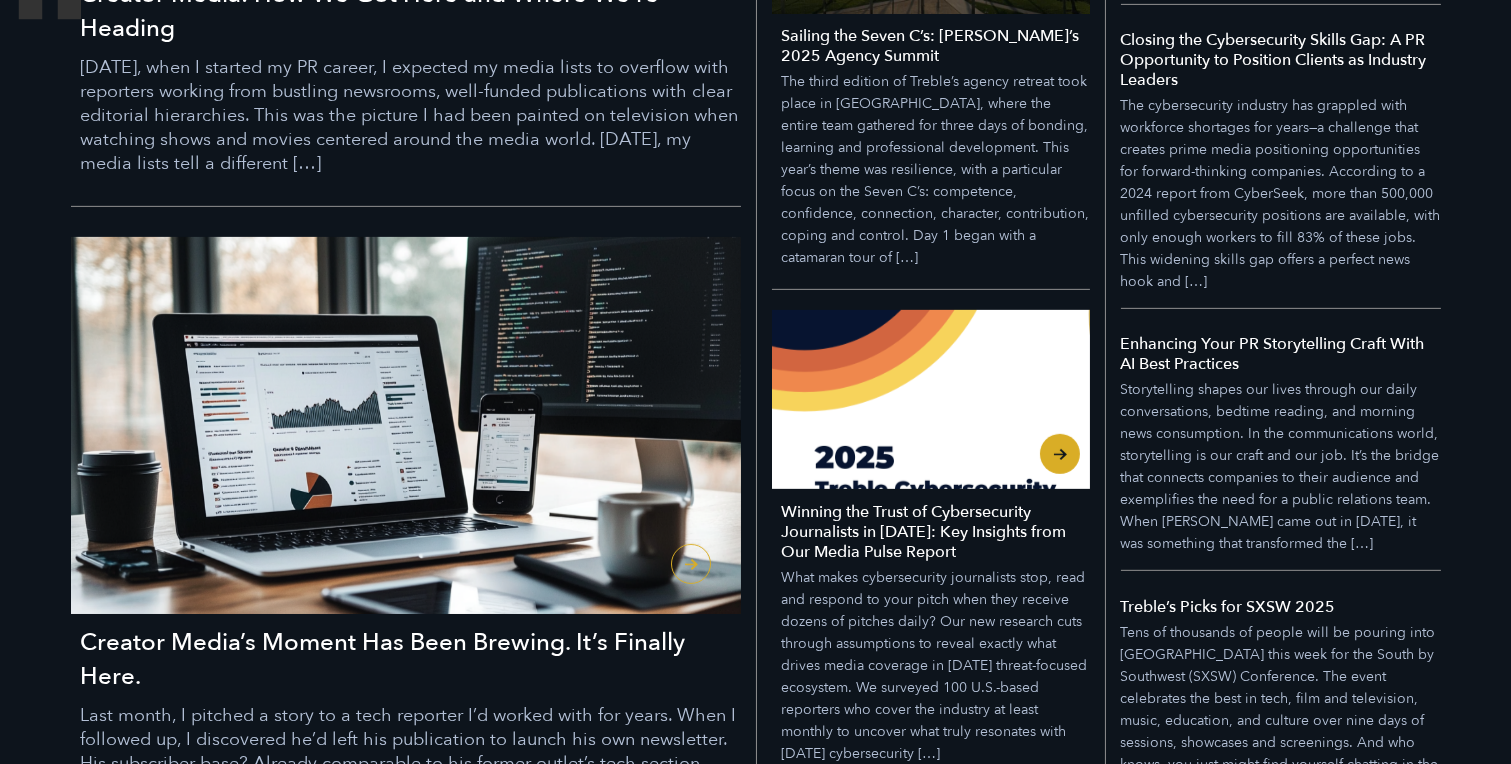 click at bounding box center [931, 399] 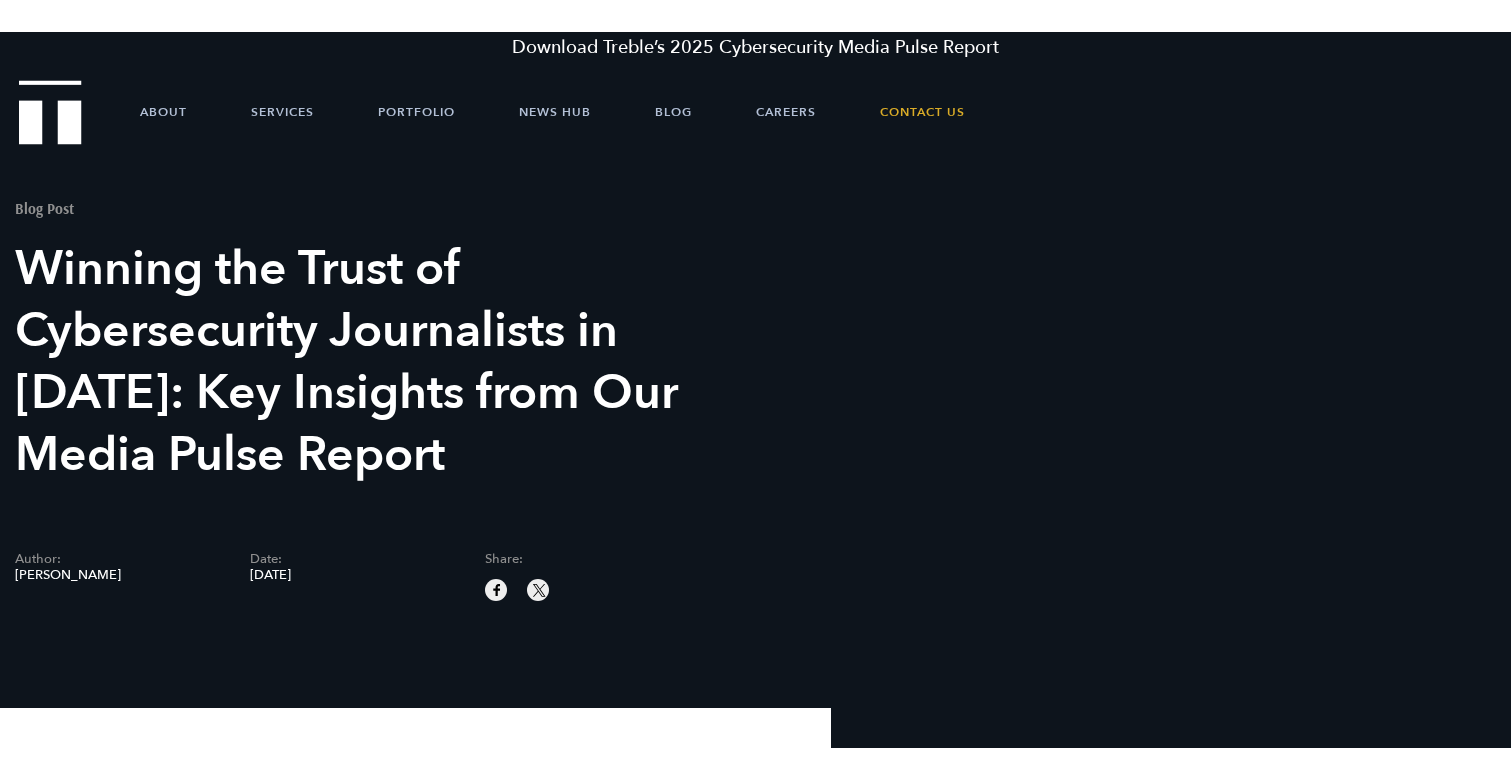 scroll, scrollTop: 0, scrollLeft: 0, axis: both 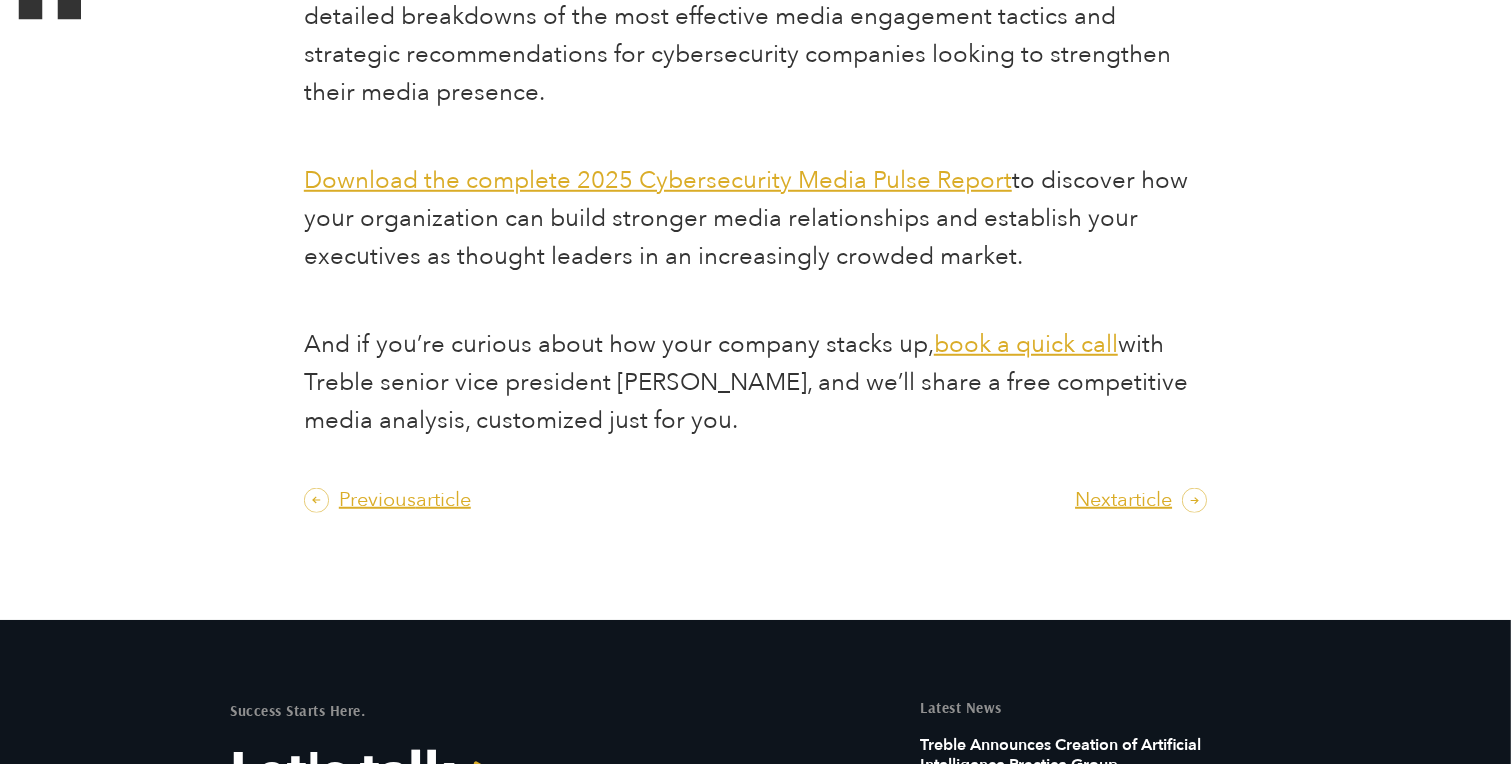 drag, startPoint x: 1027, startPoint y: 249, endPoint x: 304, endPoint y: 189, distance: 725.48535 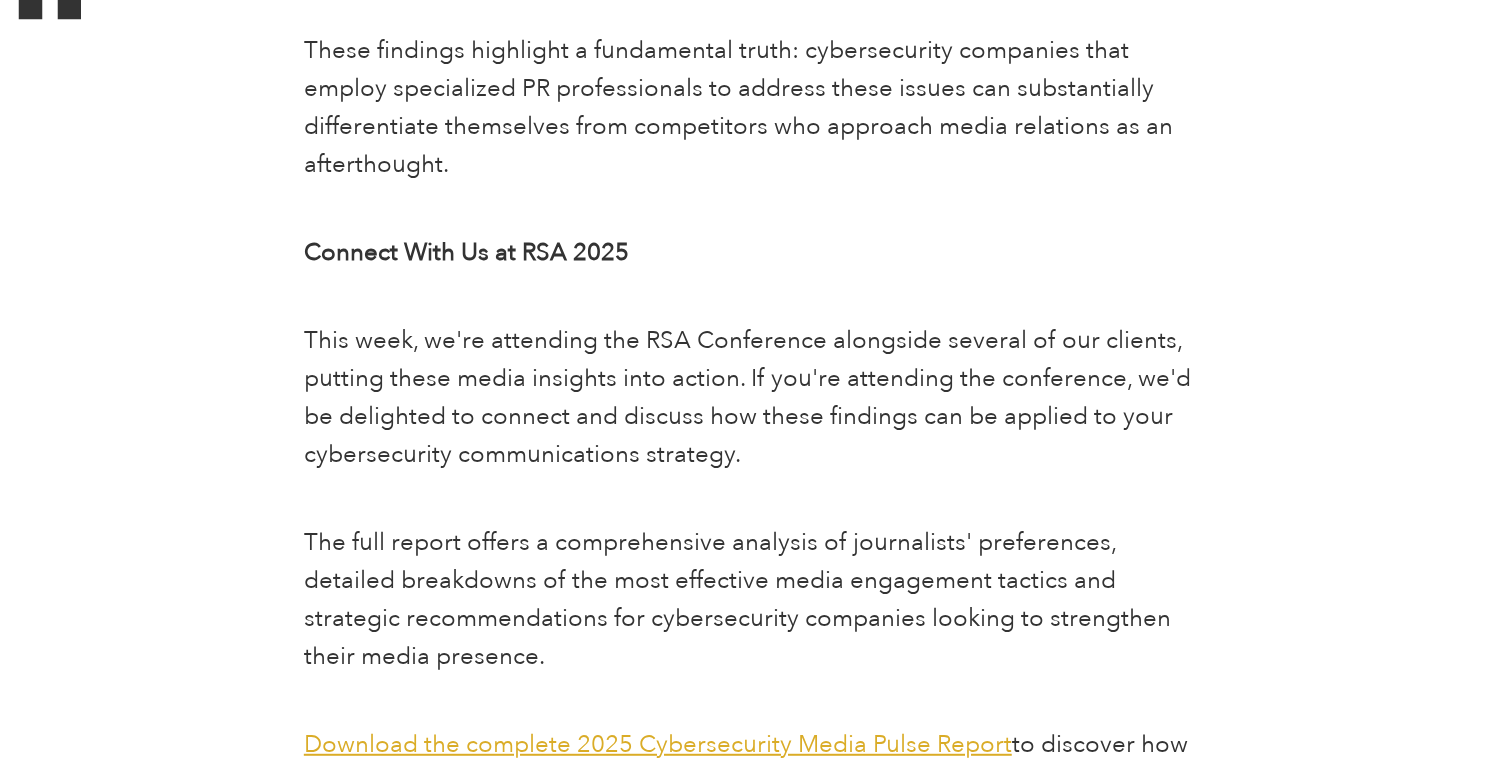 scroll, scrollTop: 2273, scrollLeft: 0, axis: vertical 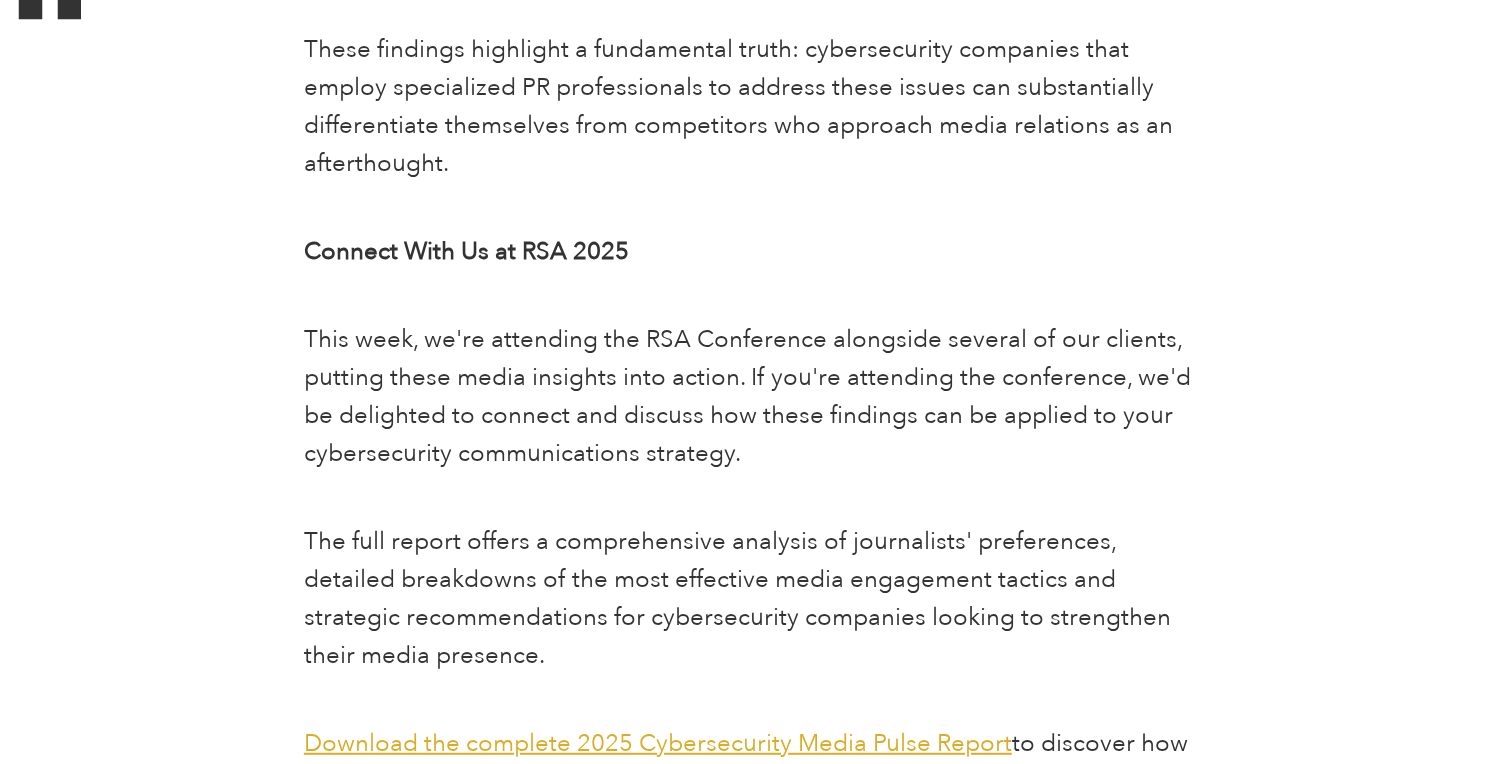 click on "Connect With Us at RSA 2025" at bounding box center [466, 251] 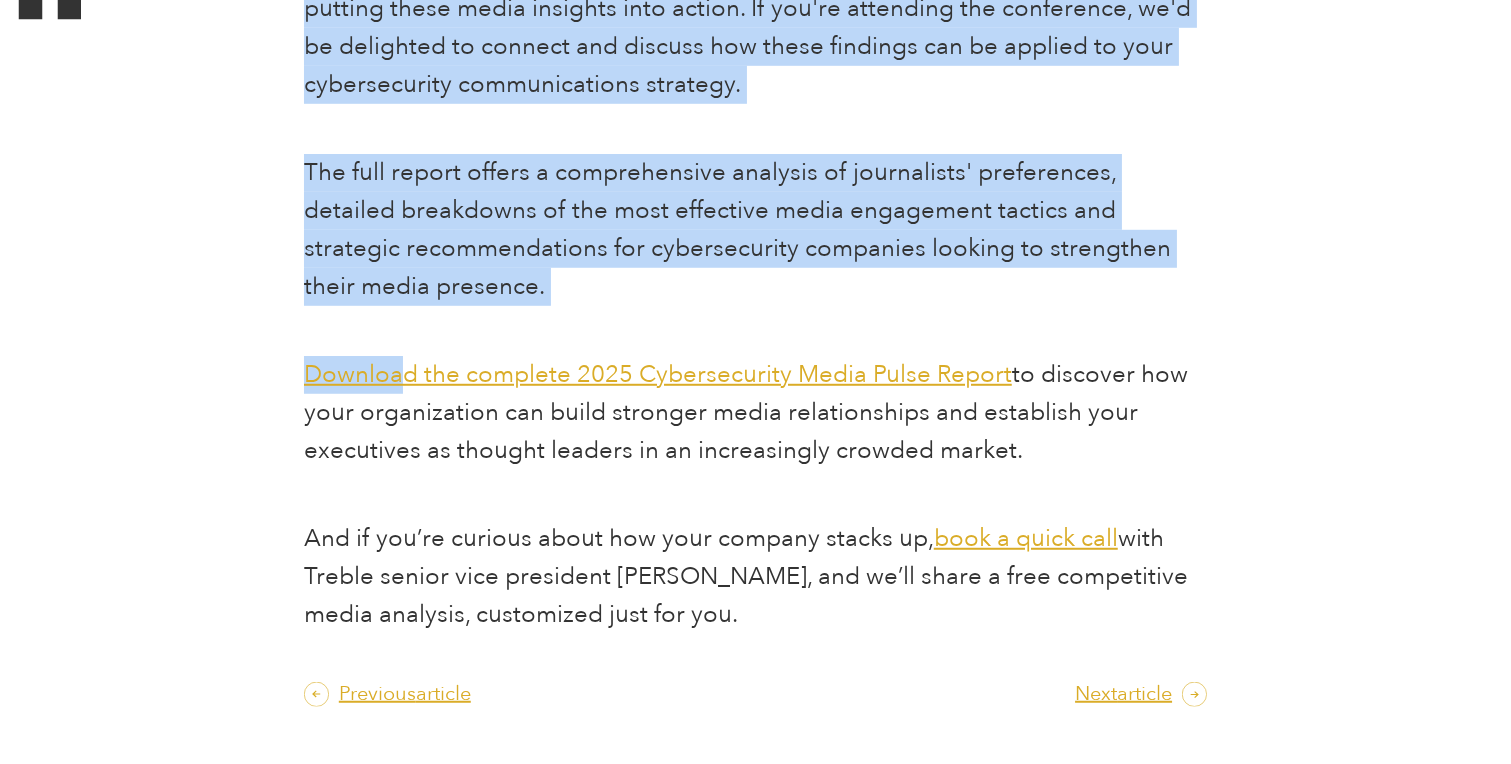 scroll, scrollTop: 2685, scrollLeft: 0, axis: vertical 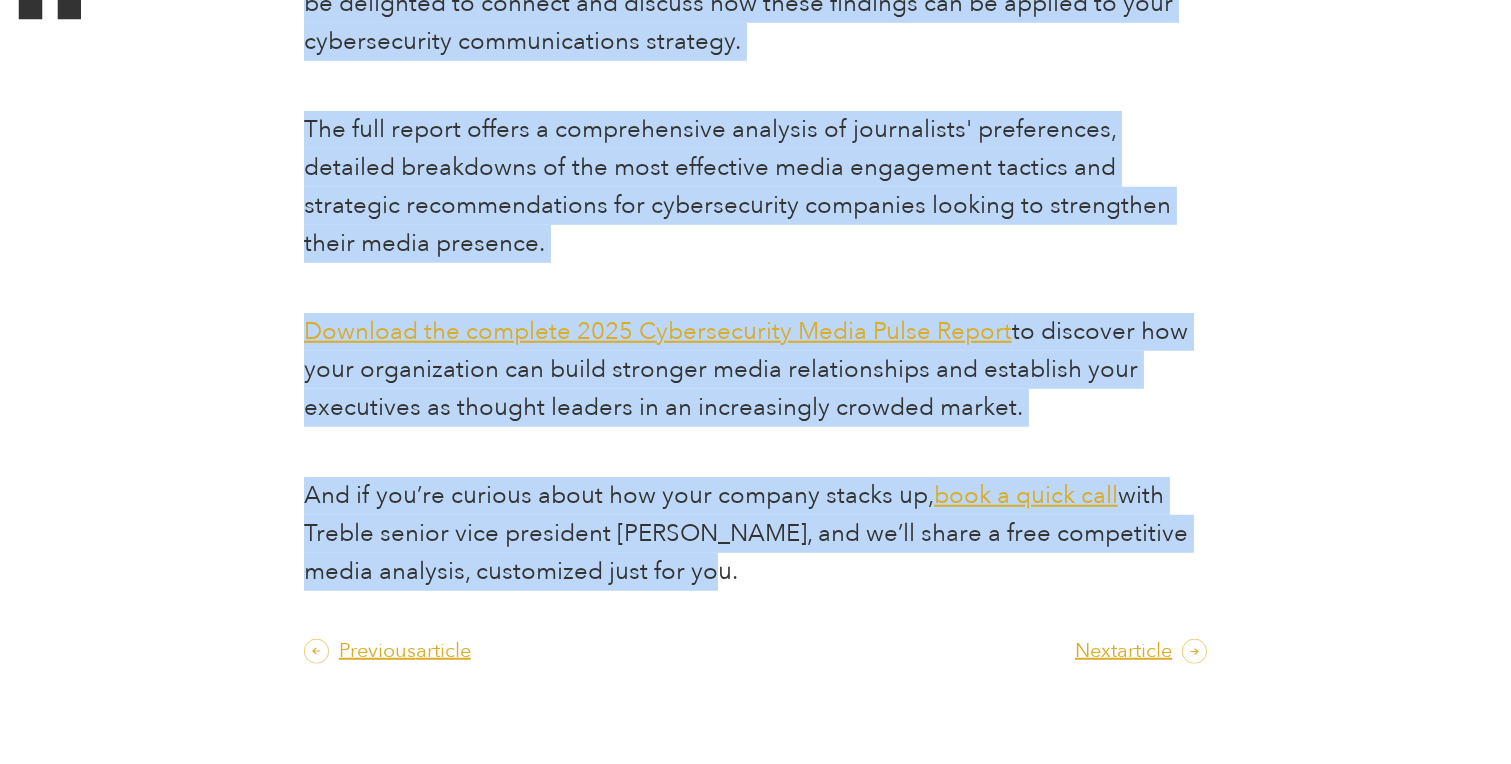 drag, startPoint x: 301, startPoint y: 241, endPoint x: 694, endPoint y: 588, distance: 524.26904 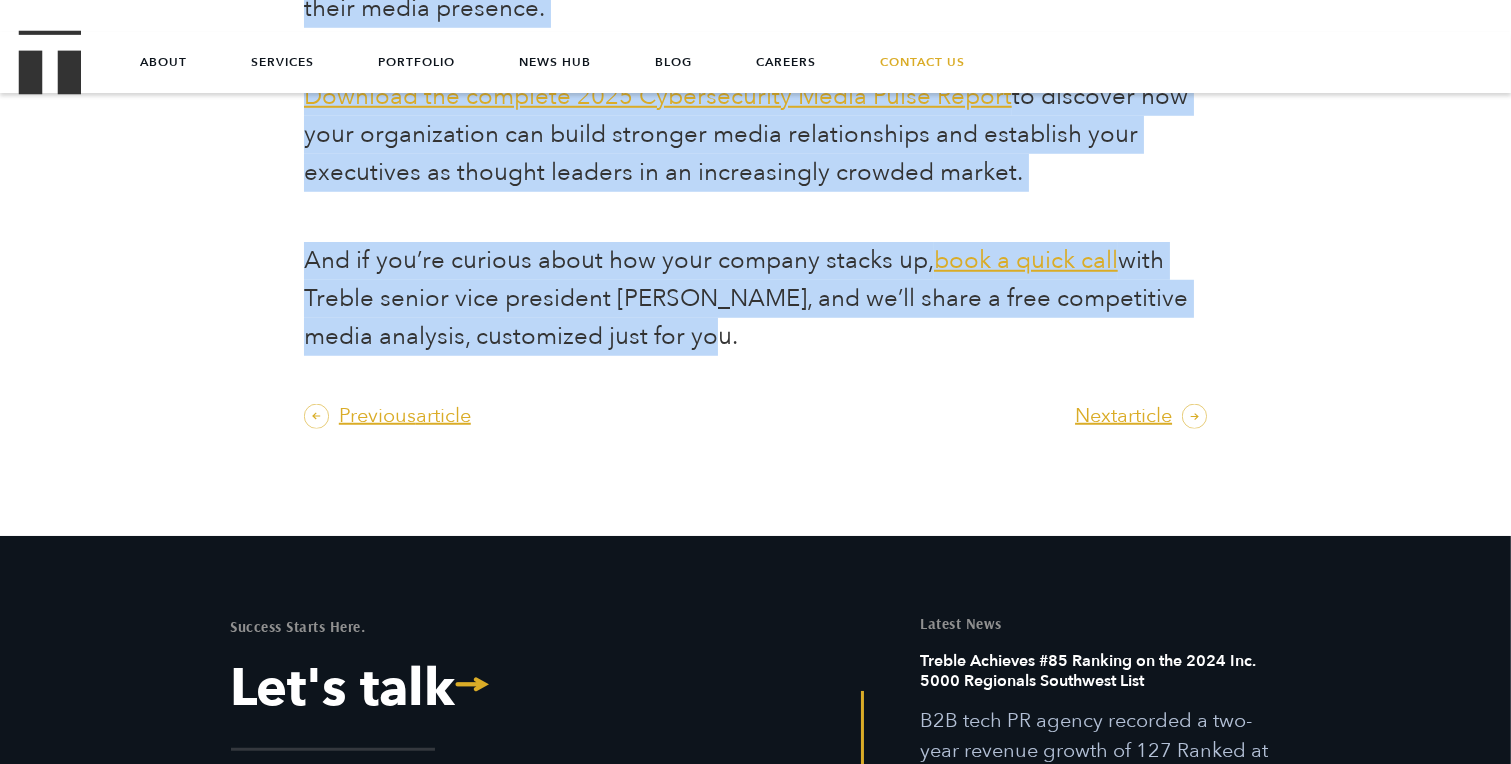 scroll, scrollTop: 2692, scrollLeft: 0, axis: vertical 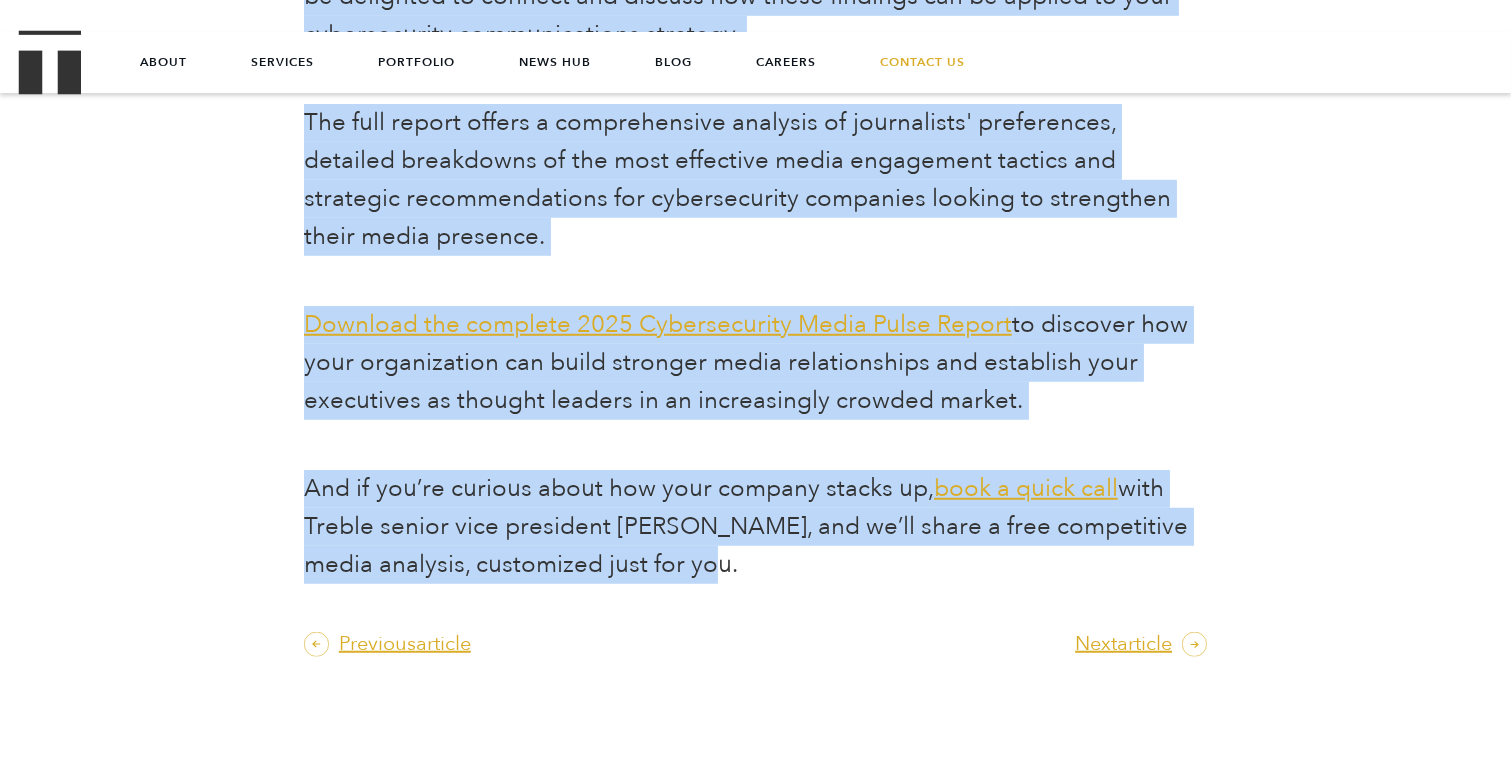 click on "book a quick call" at bounding box center (1026, 488) 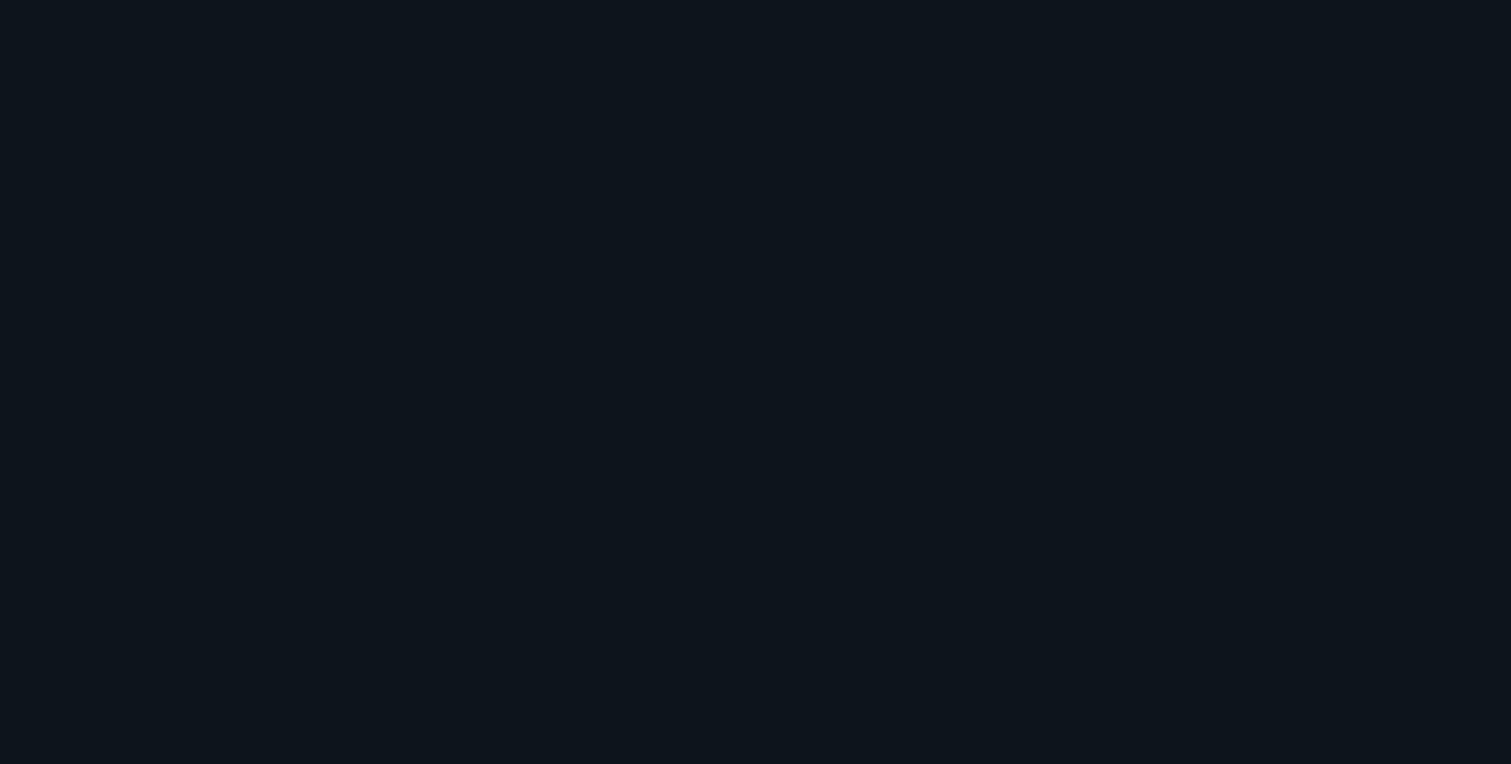 scroll, scrollTop: 0, scrollLeft: 0, axis: both 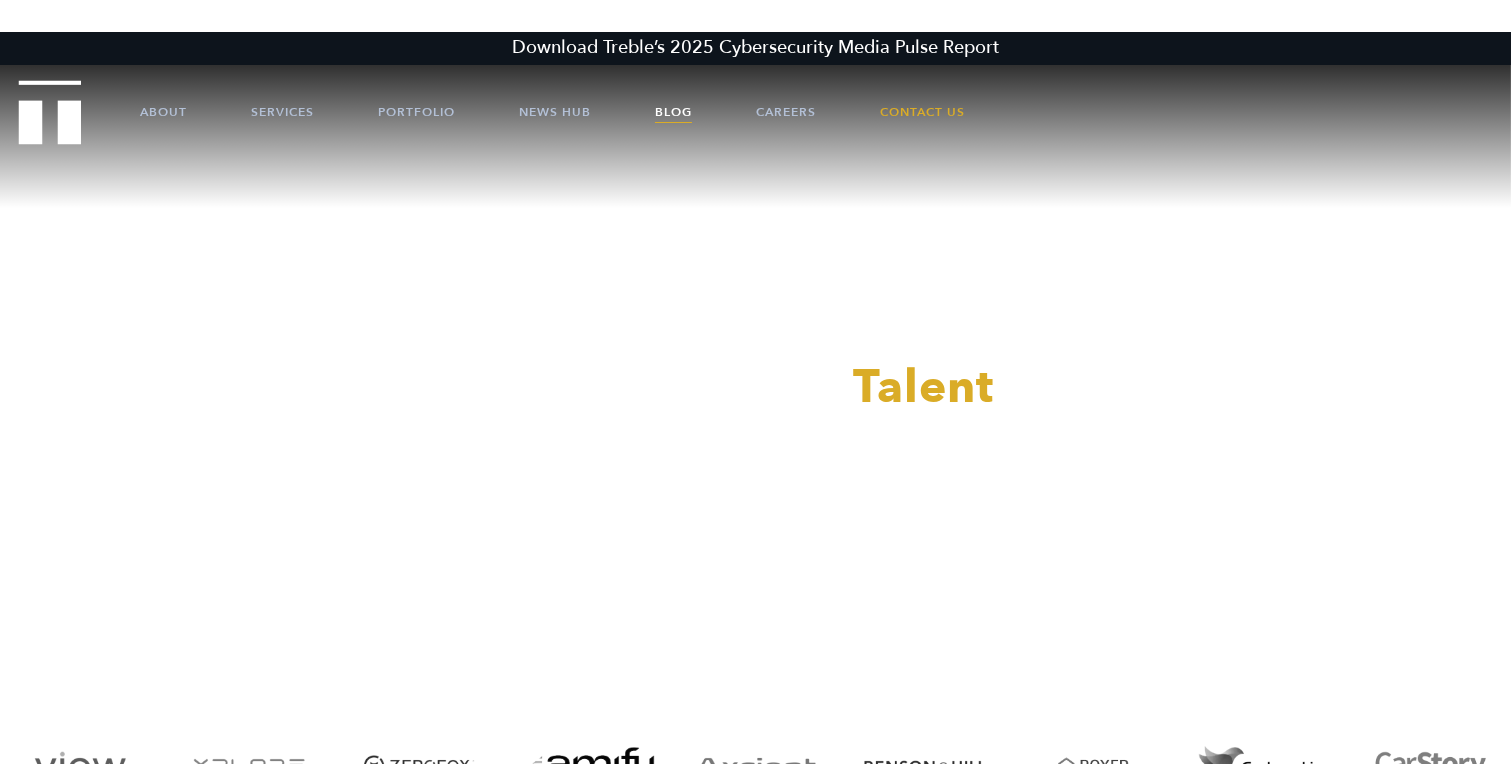 click on "Blog" at bounding box center (673, 112) 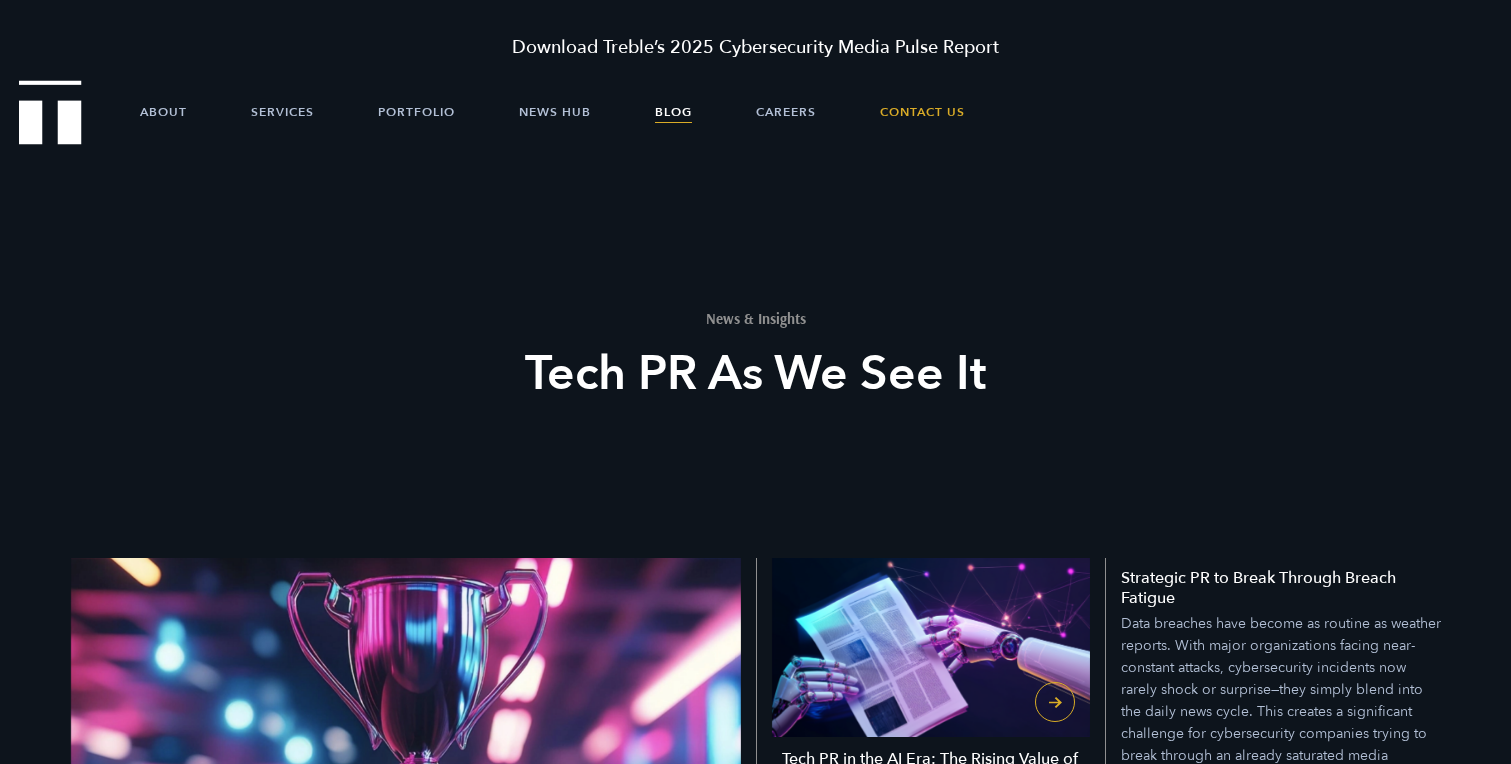 scroll, scrollTop: 0, scrollLeft: 0, axis: both 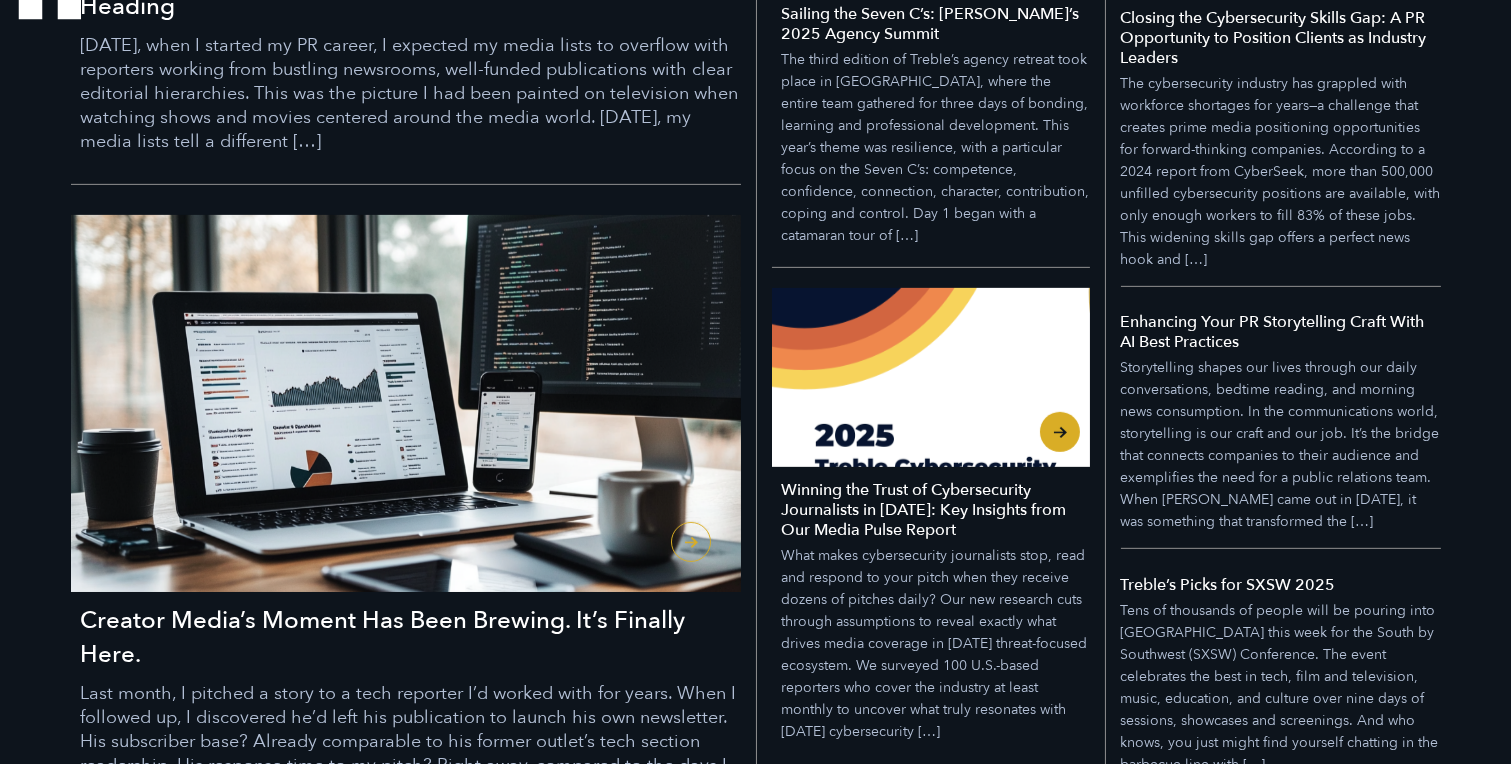 click on "Winning the Trust of Cybersecurity Journalists in 2025: Key Insights from Our Media Pulse Report" at bounding box center [936, 510] 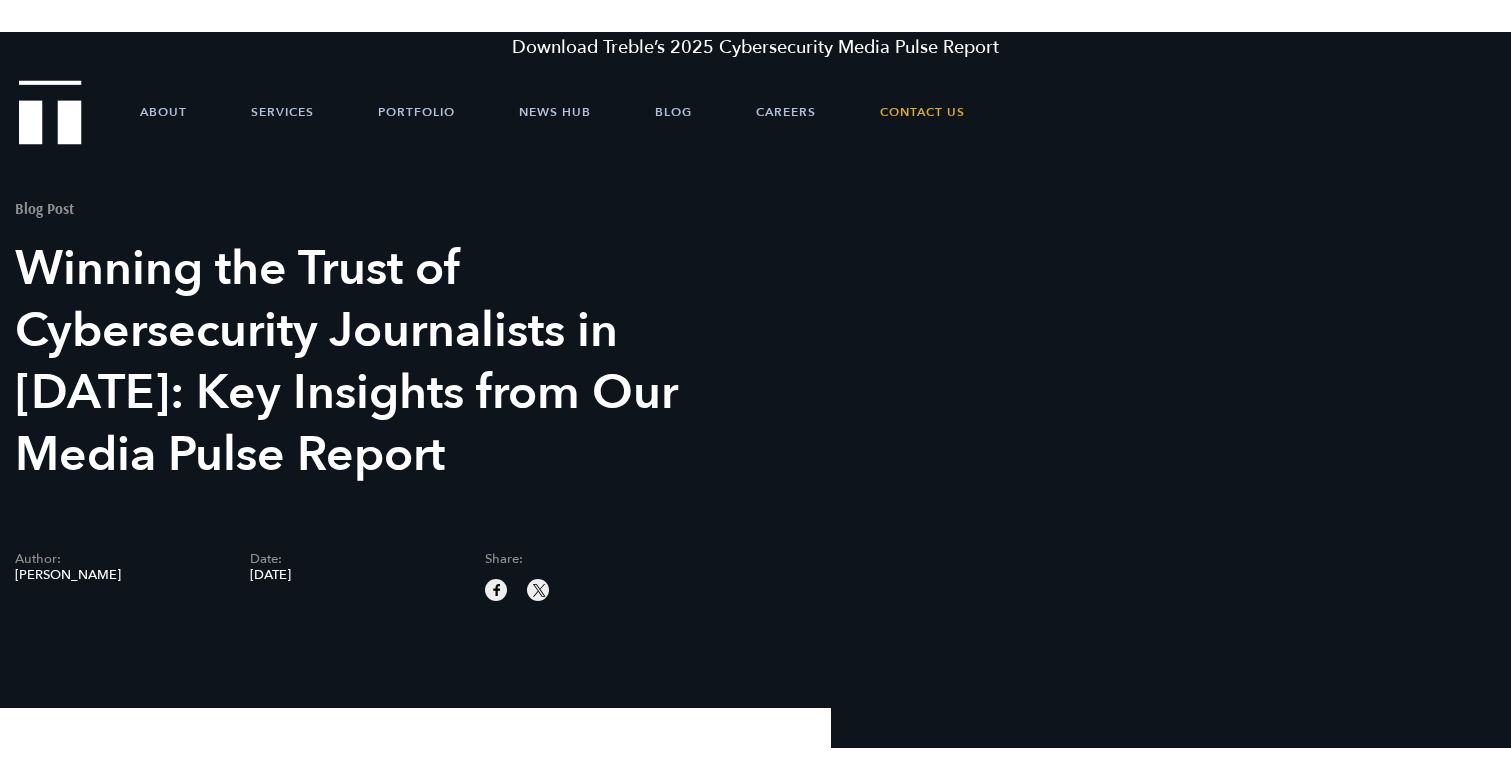 scroll, scrollTop: 0, scrollLeft: 0, axis: both 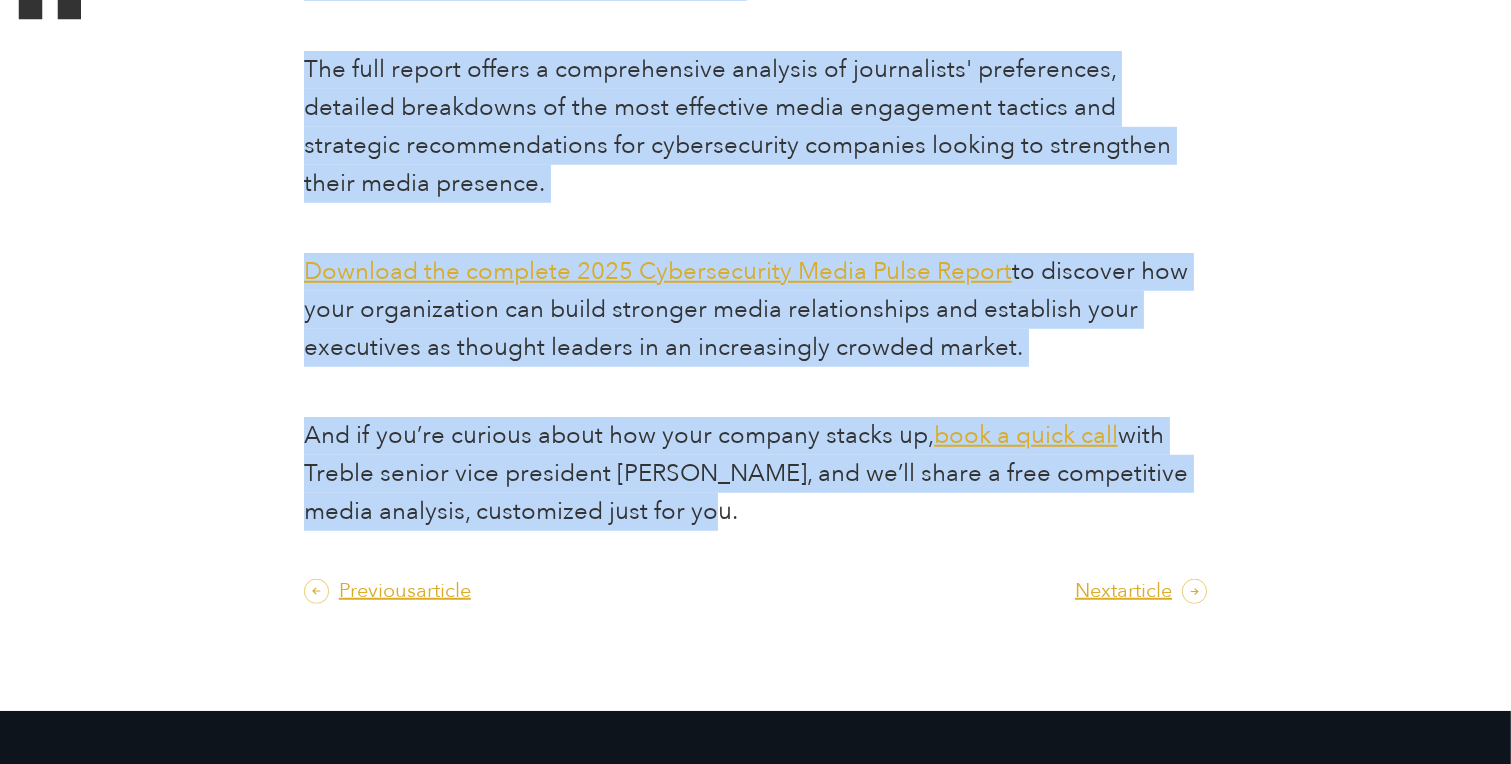 drag, startPoint x: 300, startPoint y: 111, endPoint x: 676, endPoint y: 529, distance: 562.2277 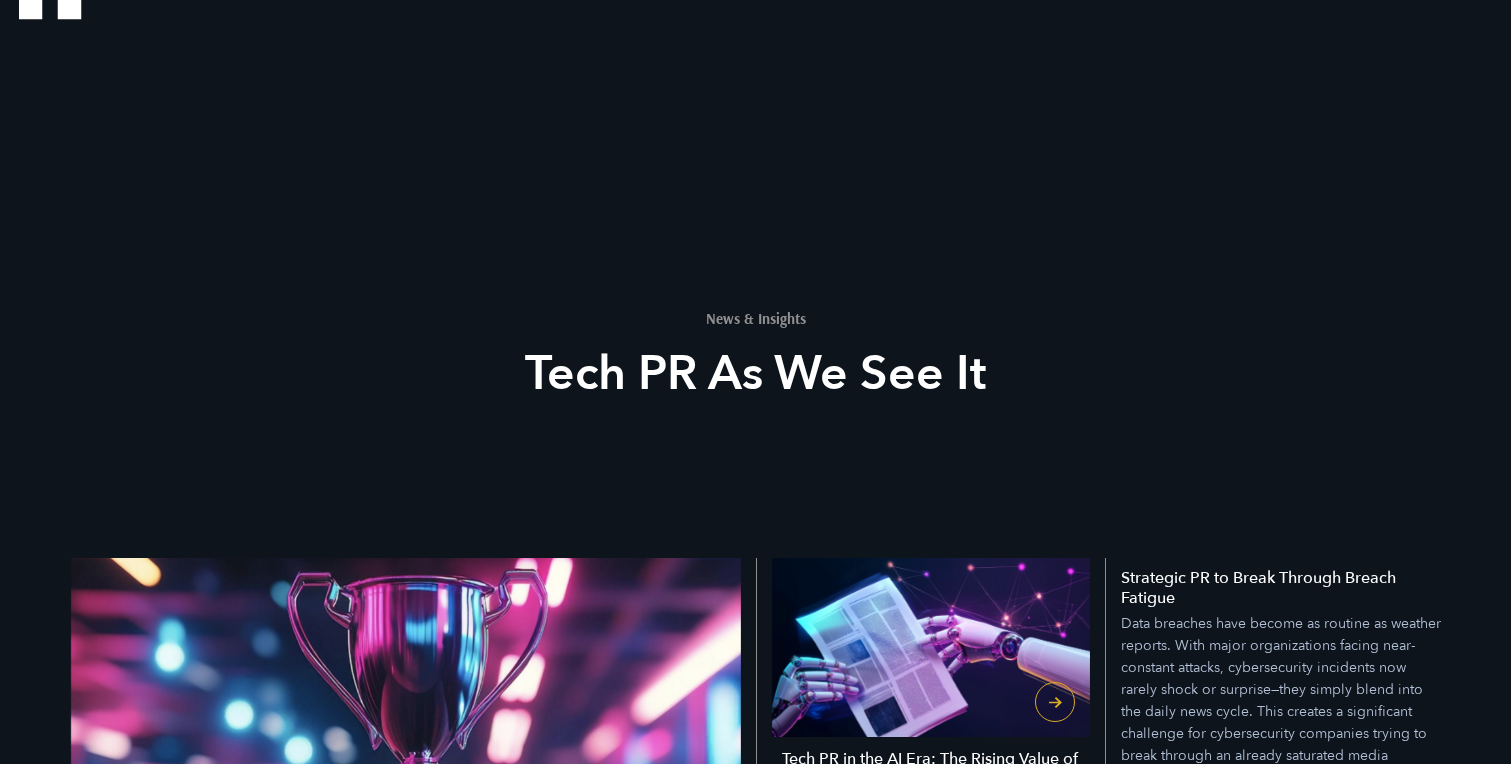 scroll, scrollTop: 1674, scrollLeft: 0, axis: vertical 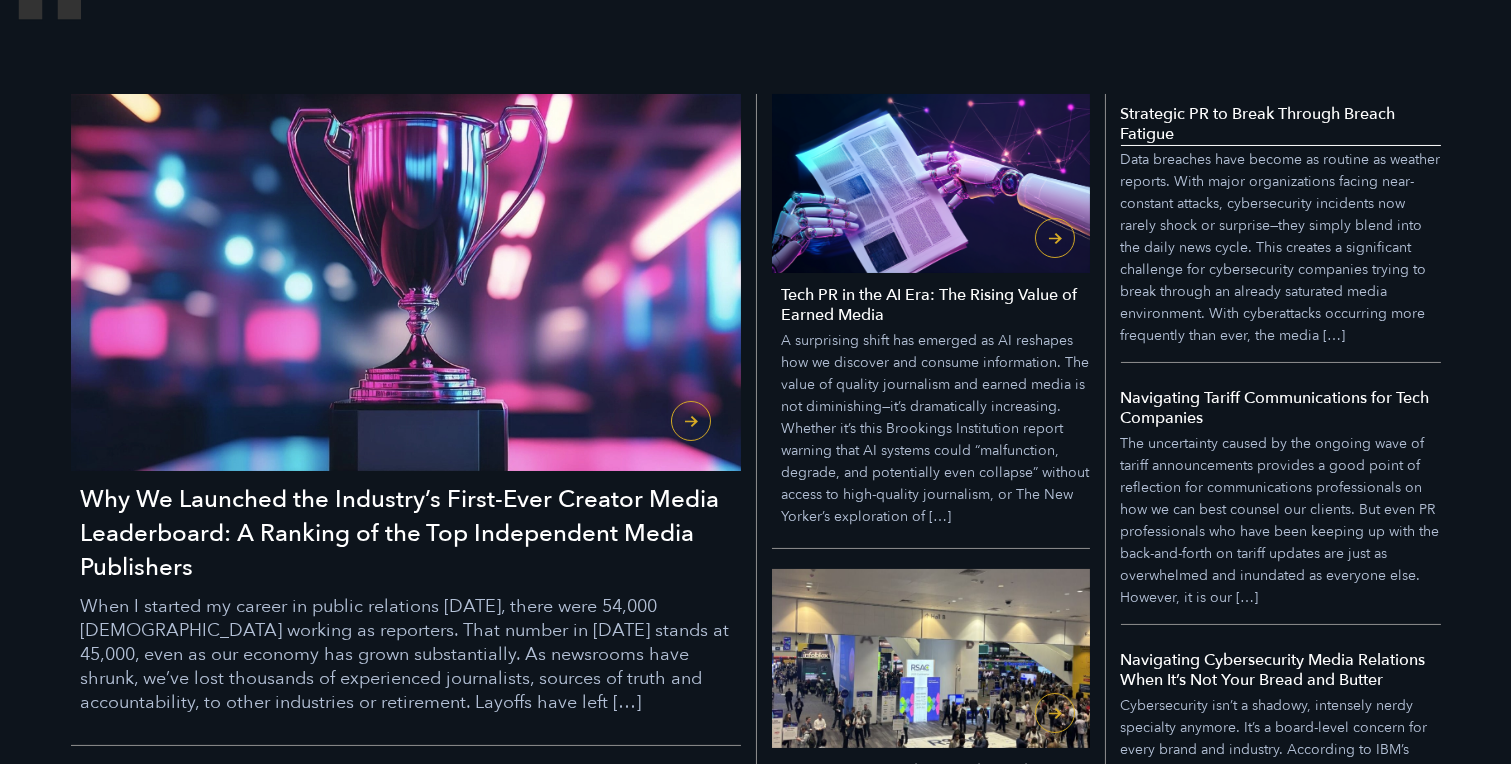 click on "Data breaches have become as routine as weather reports. With major organizations facing near-constant attacks, cybersecurity incidents now rarely shock or surprise—they simply blend into the daily news cycle. This creates a significant challenge for cybersecurity companies trying to break through an already saturated media environment. With cyberattacks occurring more frequently than ever, the media […]" at bounding box center [1281, 248] 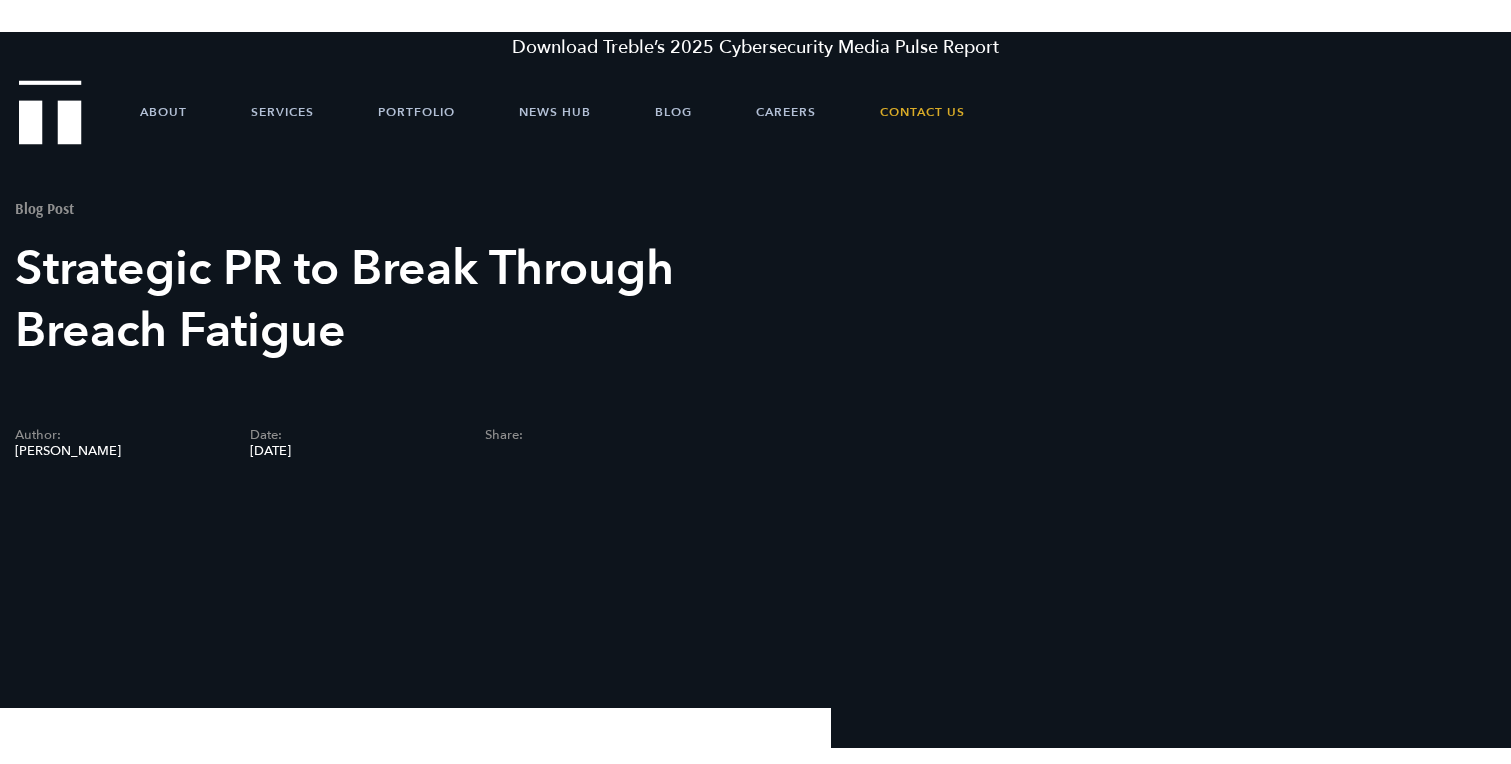 scroll, scrollTop: 0, scrollLeft: 0, axis: both 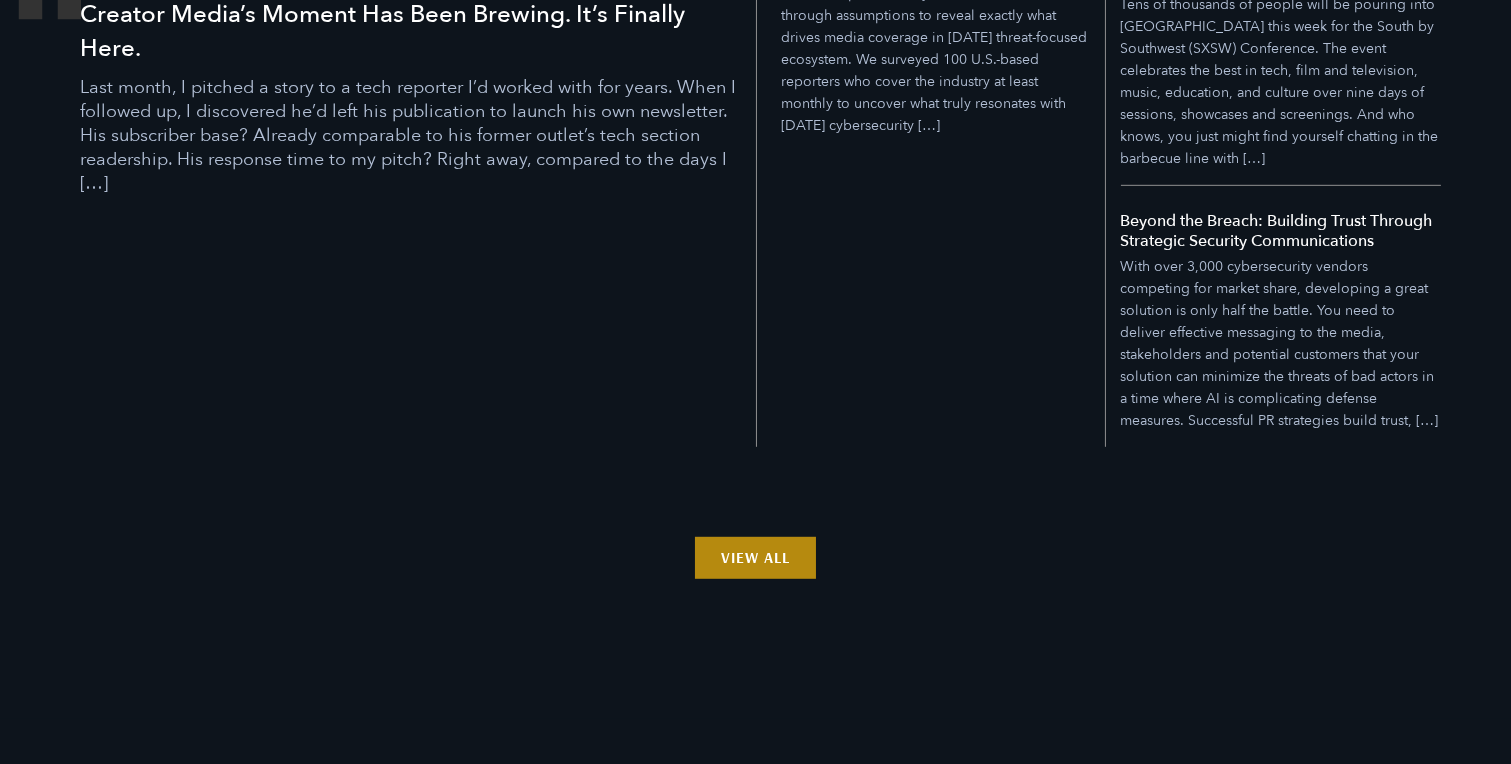 click on "View All" at bounding box center (755, 558) 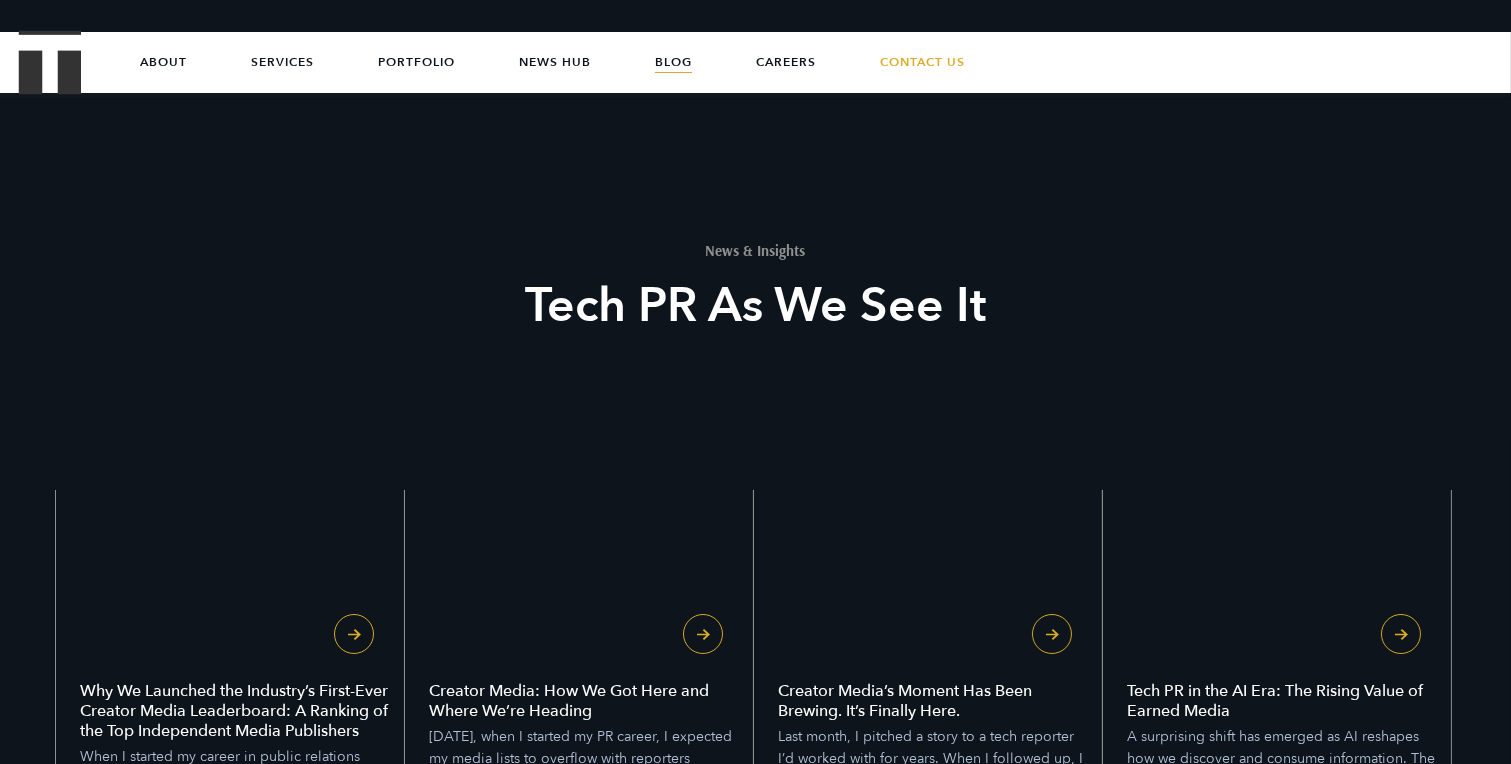 scroll, scrollTop: 0, scrollLeft: 0, axis: both 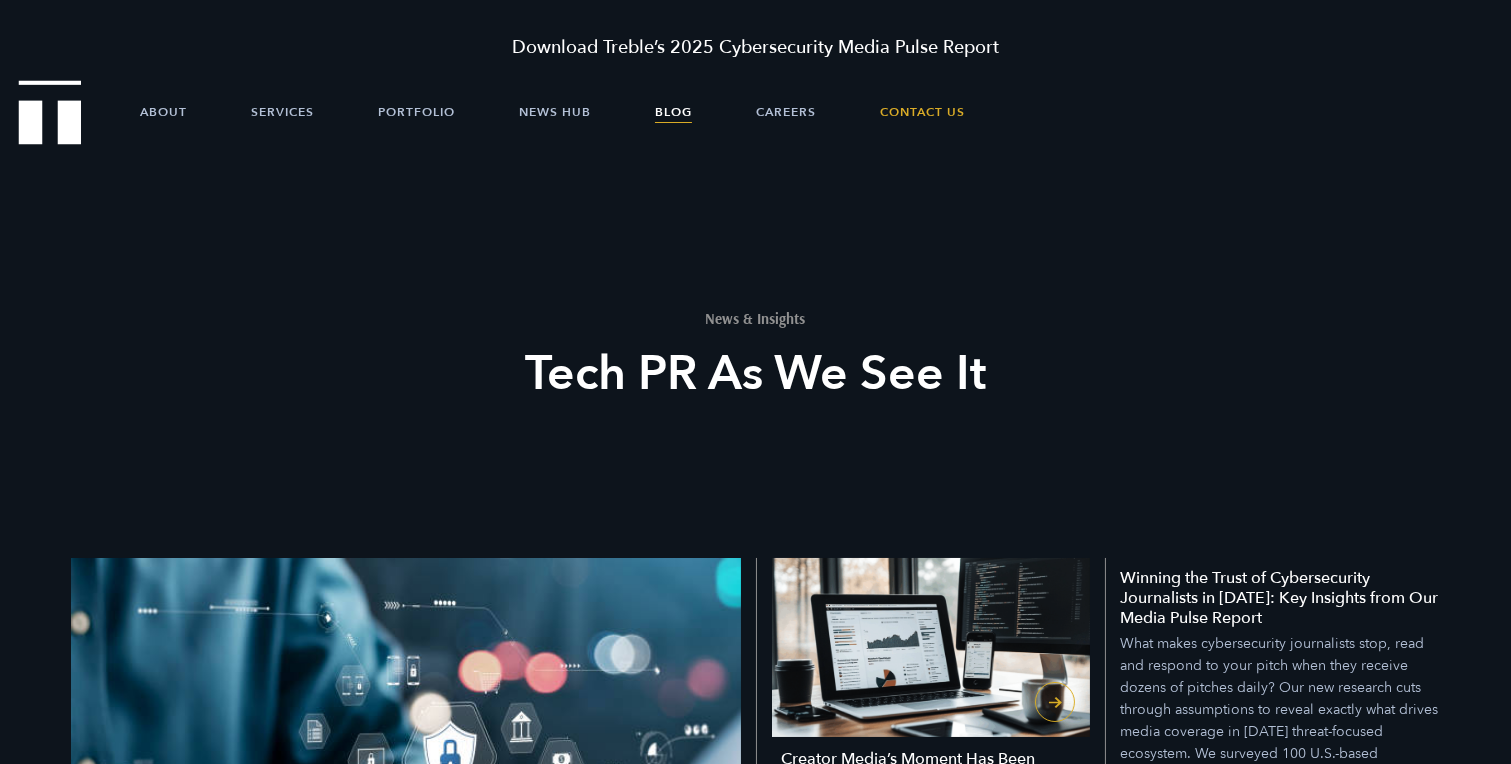 click at bounding box center (406, 746) 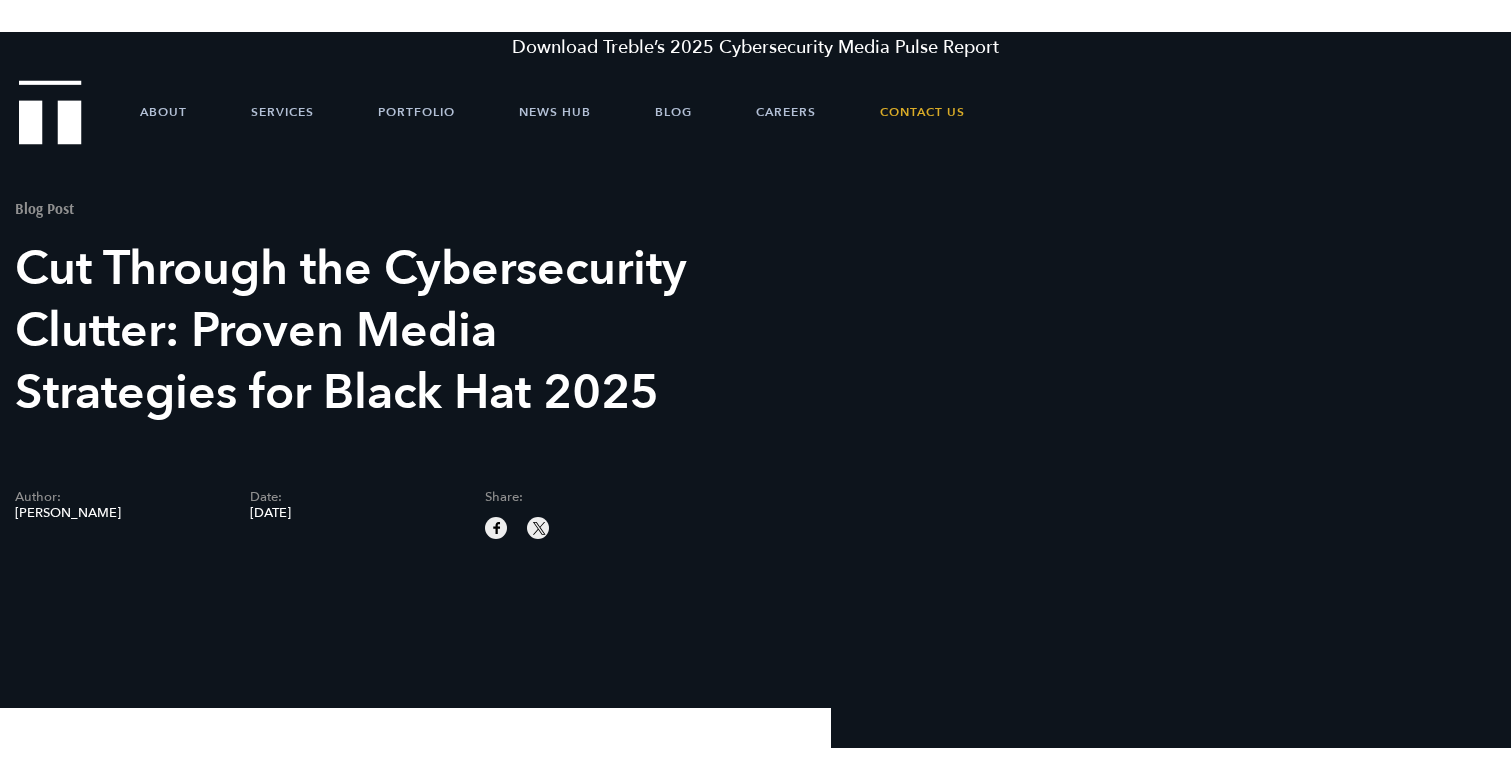 scroll, scrollTop: 0, scrollLeft: 0, axis: both 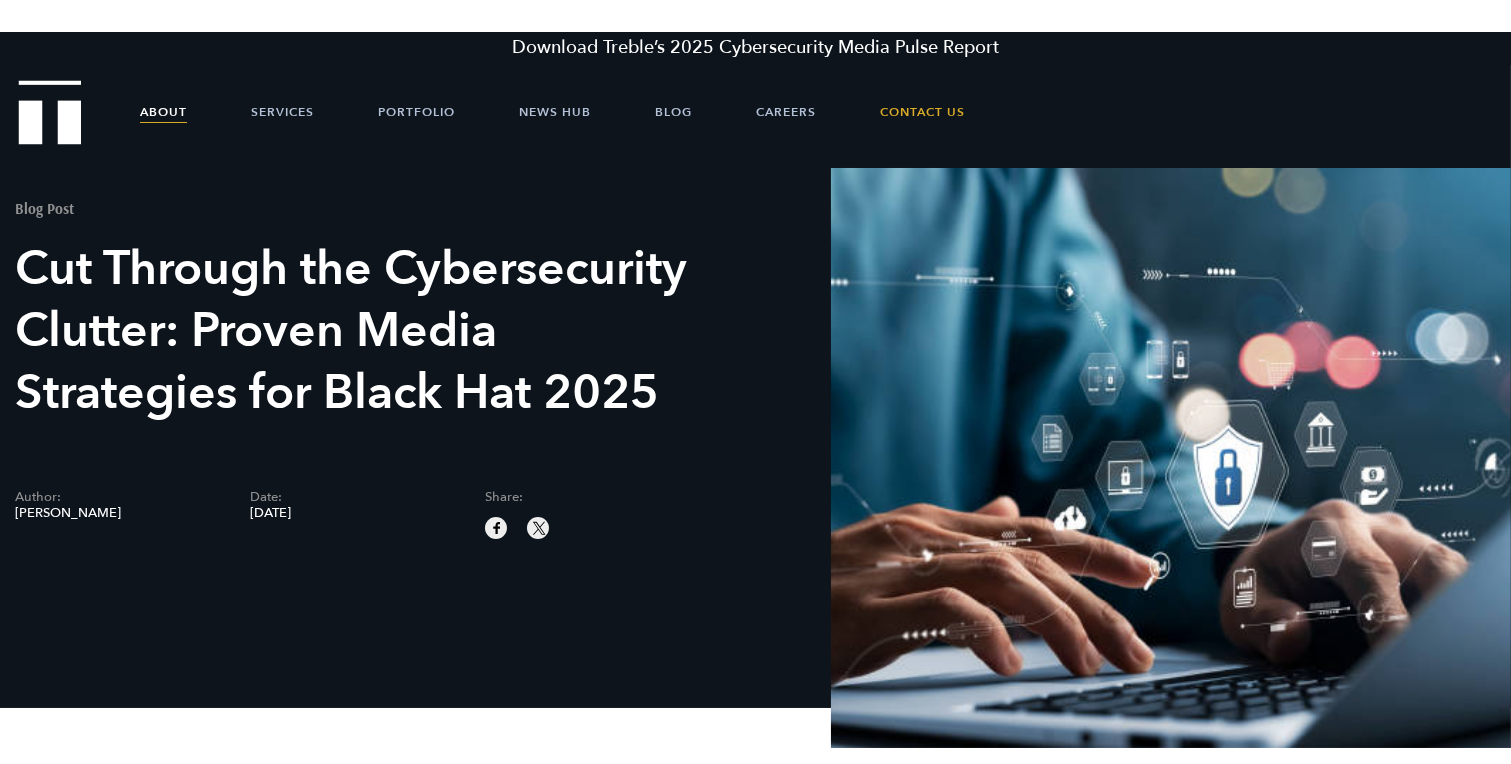 click on "About" at bounding box center (163, 112) 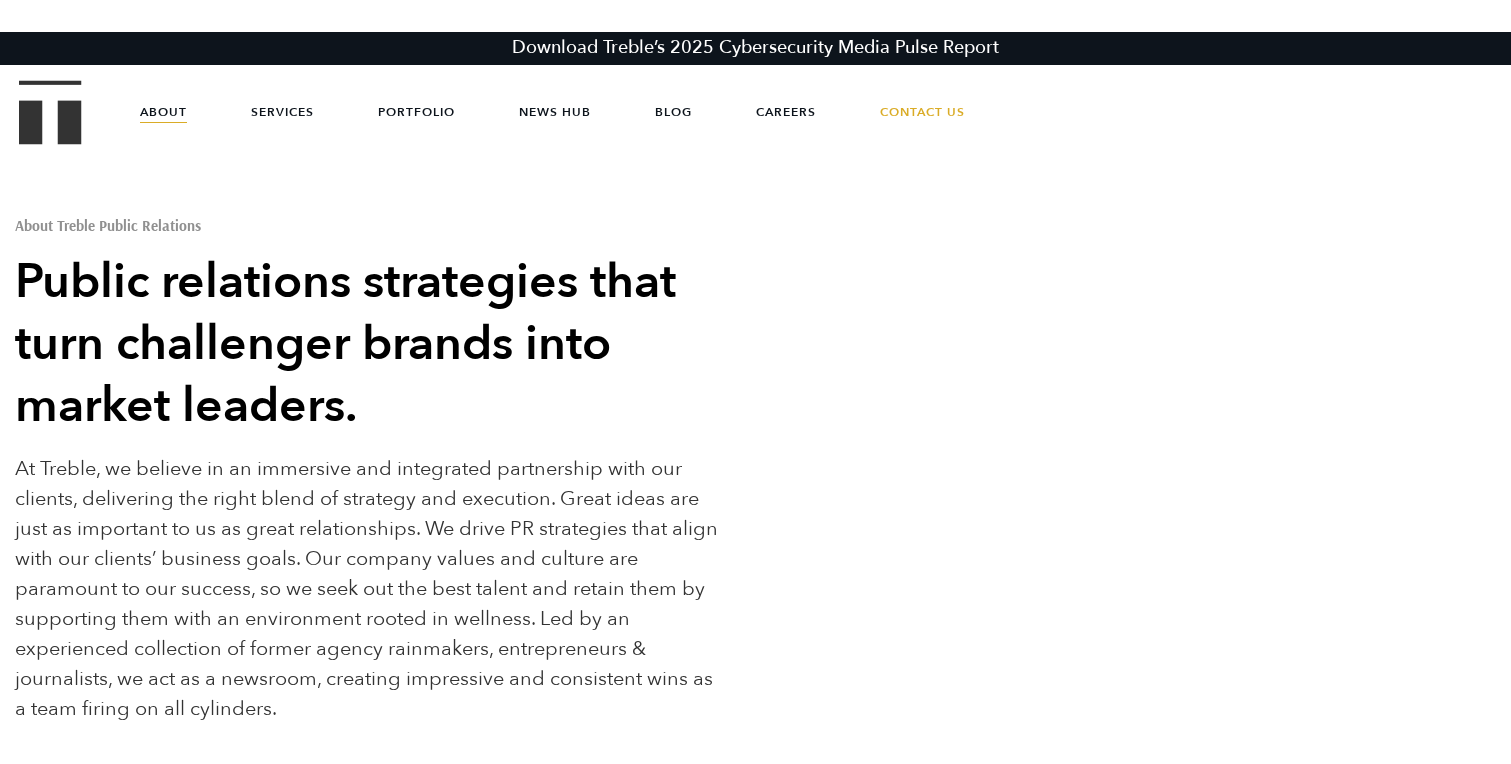 scroll, scrollTop: 0, scrollLeft: 0, axis: both 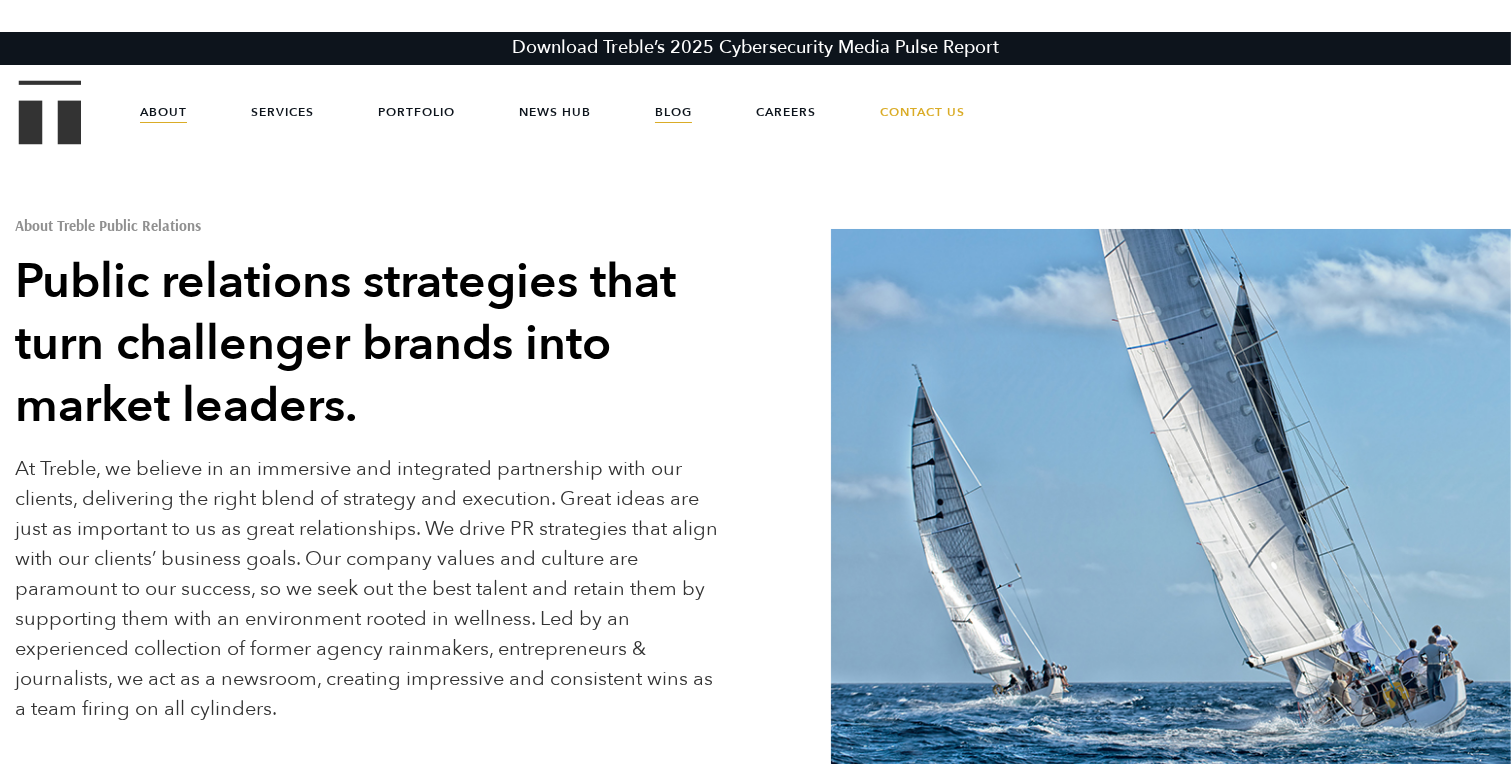 click on "Blog" at bounding box center (673, 112) 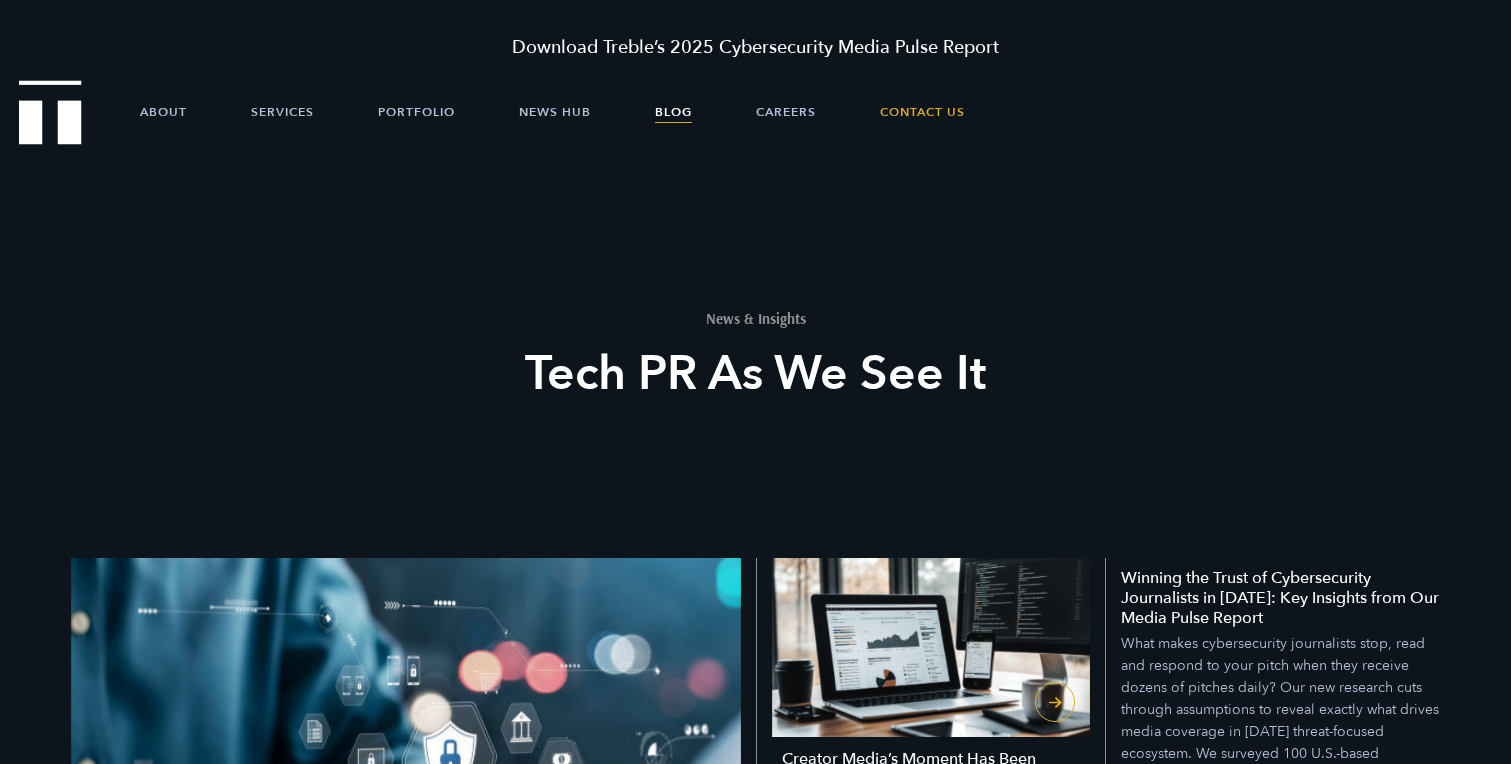 scroll, scrollTop: 0, scrollLeft: 0, axis: both 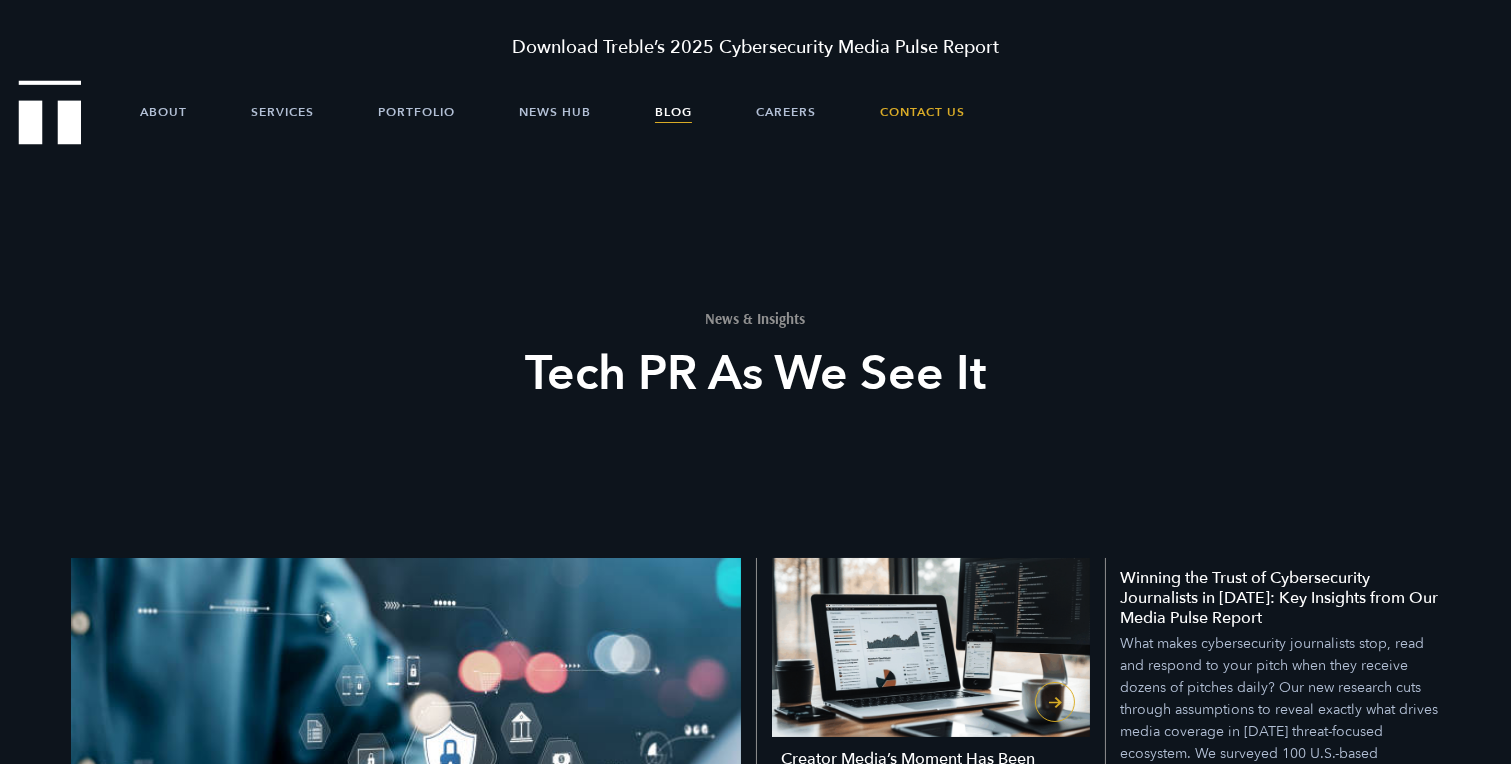 click at bounding box center (406, 746) 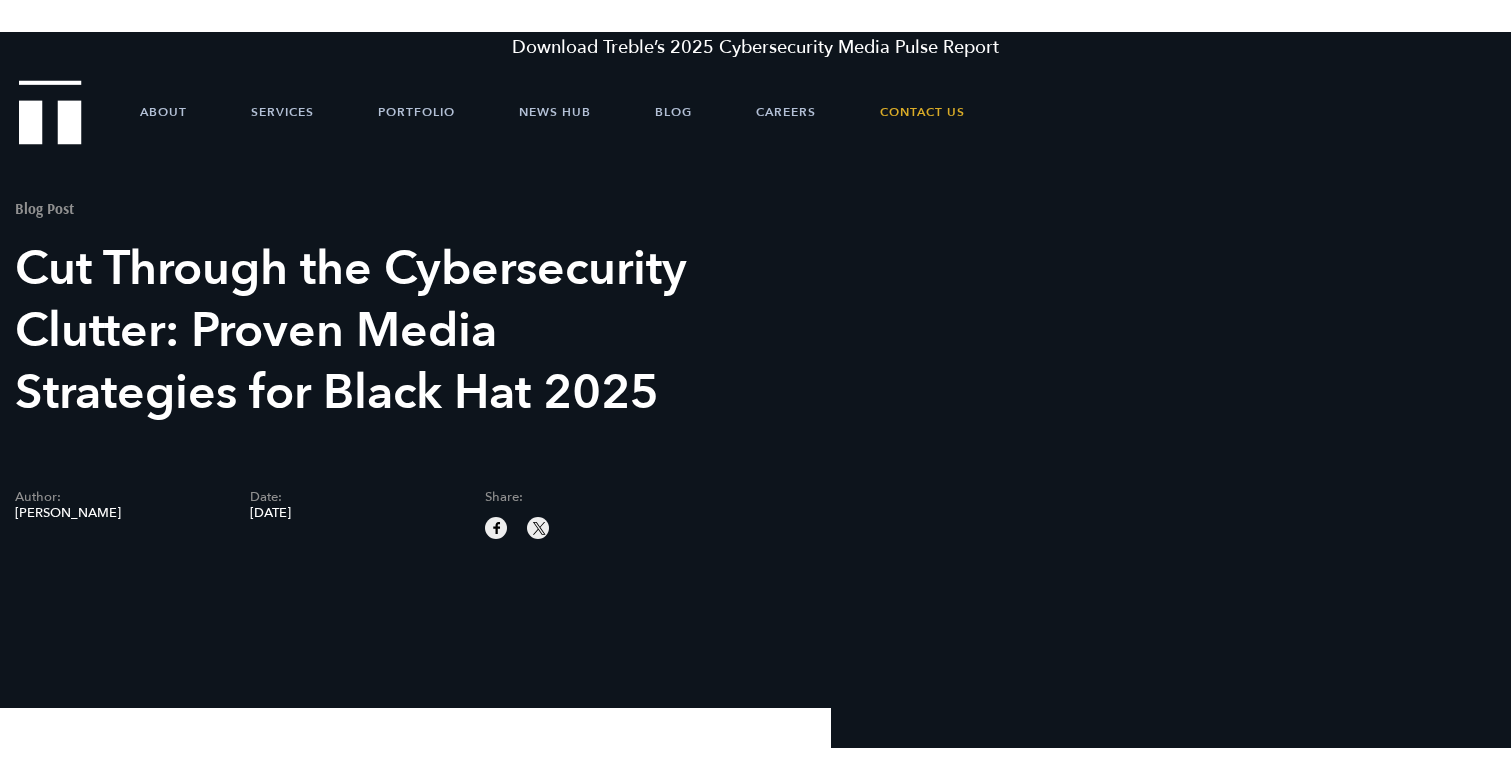 scroll, scrollTop: 0, scrollLeft: 0, axis: both 